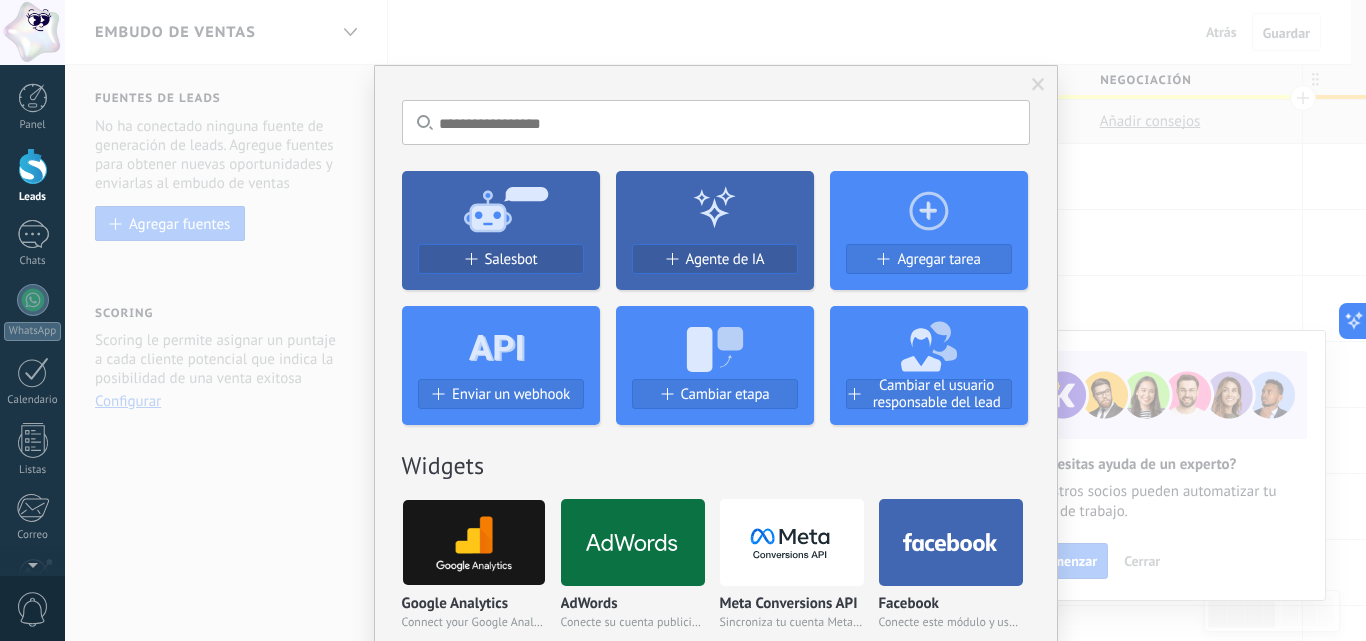 scroll, scrollTop: 0, scrollLeft: 0, axis: both 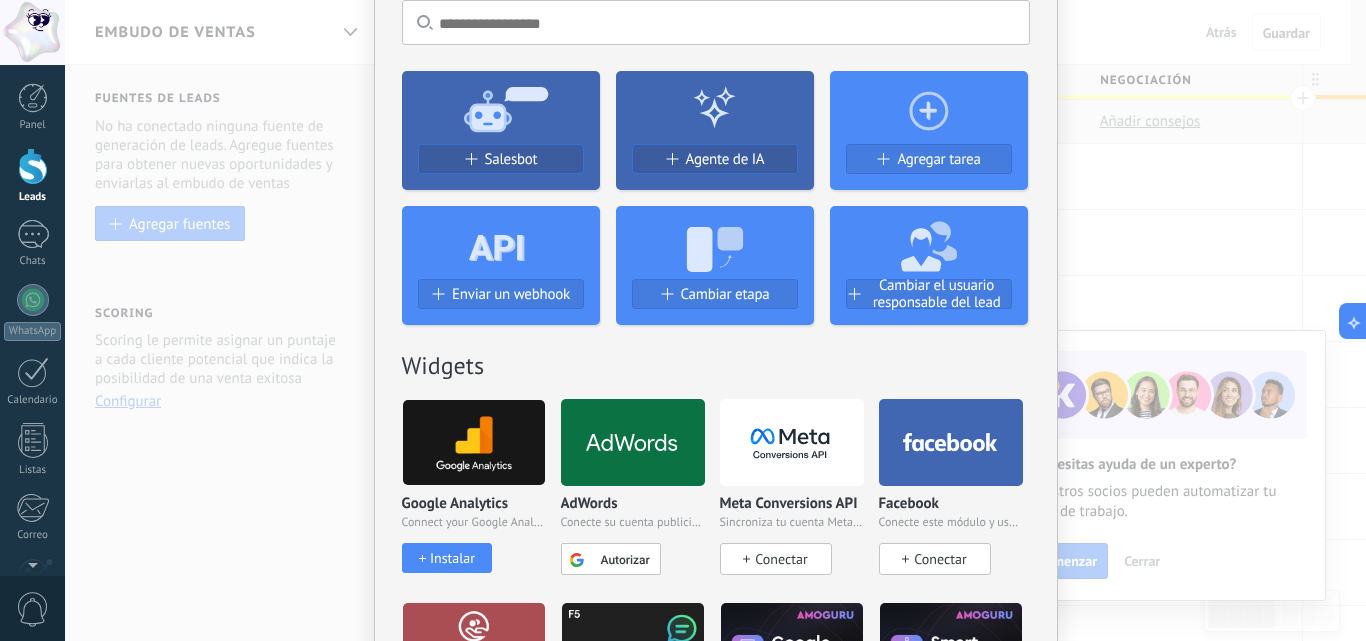 click on "No hay resultados Salesbot Agente de IA Agregar tarea Enviar un webhook Cambiar etapa Cambiar el usuario responsable del lead Widgets Google Analytics Connect your Google Analytics account and create custom Google Analytics Instalar AdWords Conecte su cuenta publicitaria y configure la publicidad en Google Autorizar Meta Conversions API Sincroniza tu cuenta Meta para mejorar tus anuncios Conectar Facebook Conecte este módulo y use la publicidad en Facebook Conectar Creditor por CatCode Control de pagos parciales en un lead Instalar Chatter - WA+ChatGPT via Komanda F5 Integración de WhatsApp, Telegram, Avito & VK Instalar Documentos de Google por AMOGURU Documentos de Google por AMOGURU Instalar Distribución Inteligente por AMOGURU Distribución inteligente de leads de amoGURU Instalar Bloque de cambio de estado de AMOGURU Mover leads solo a etapas configuradas. Instalar Whatsapp de YouMessages Integración de Whatsapp y creador de bots Instalar Calculadora de campo. Fórmulas Instalar Guru Service Instalar" at bounding box center (715, 320) 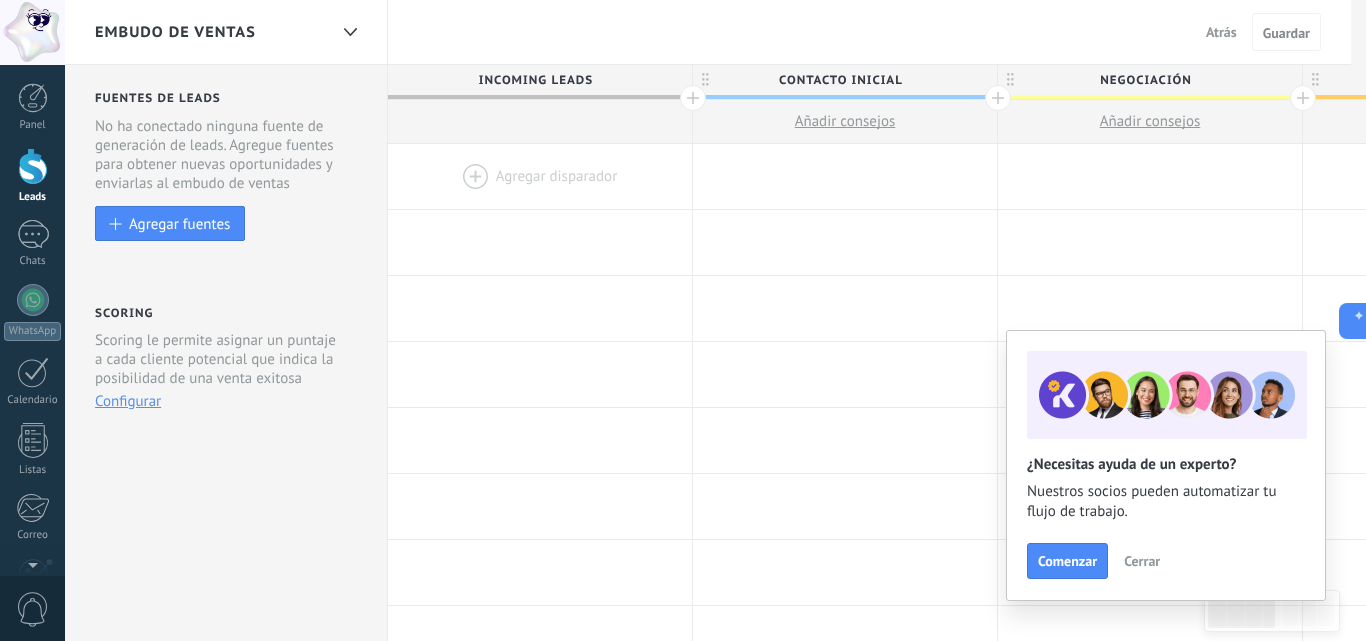 scroll, scrollTop: 0, scrollLeft: 0, axis: both 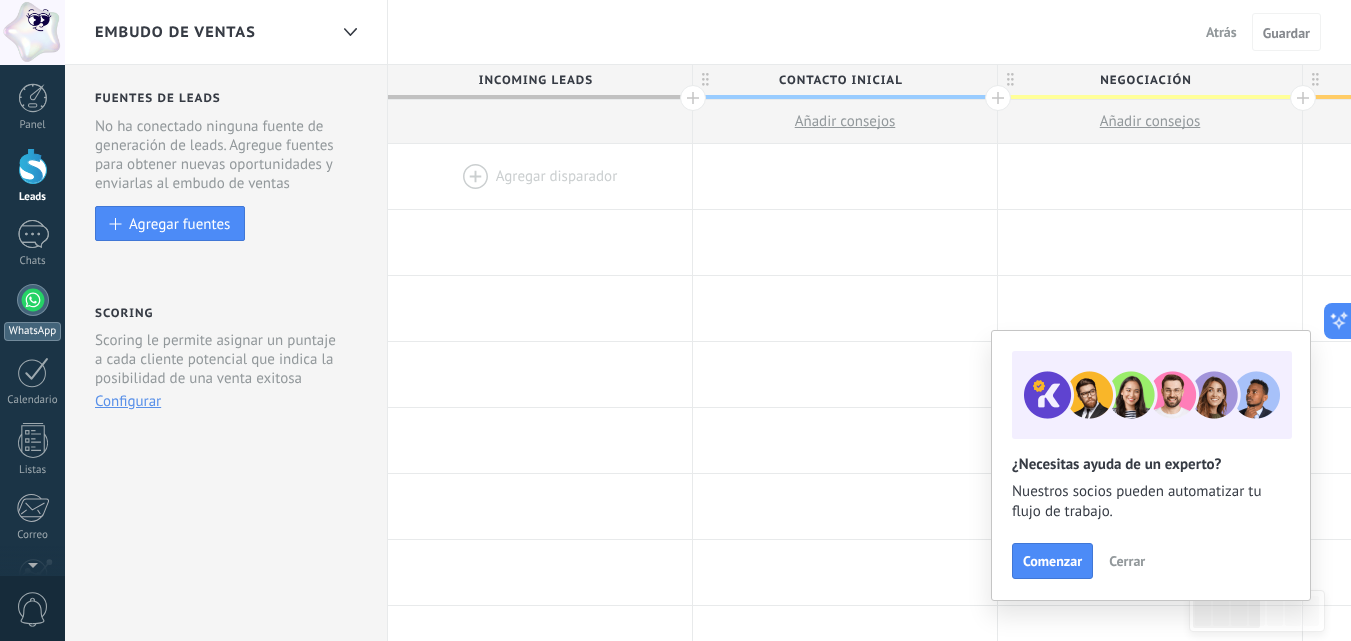 click on "WhatsApp" at bounding box center (32, 312) 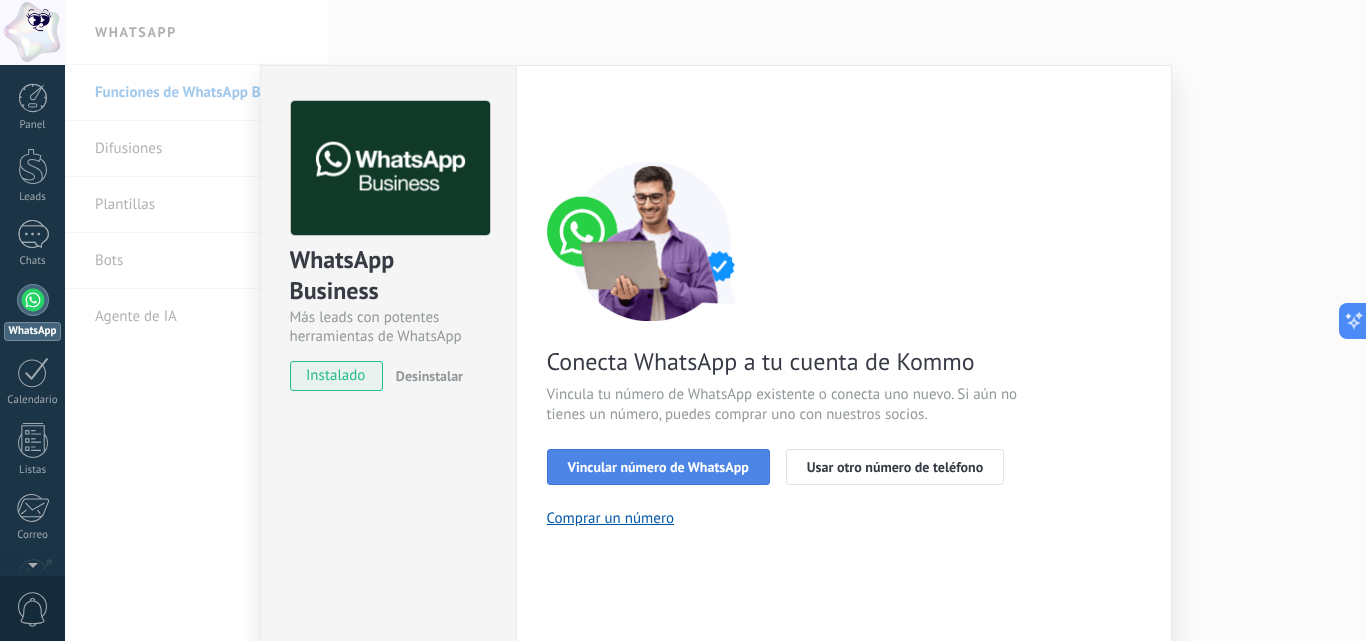 click on "Vincular número de WhatsApp" at bounding box center (658, 467) 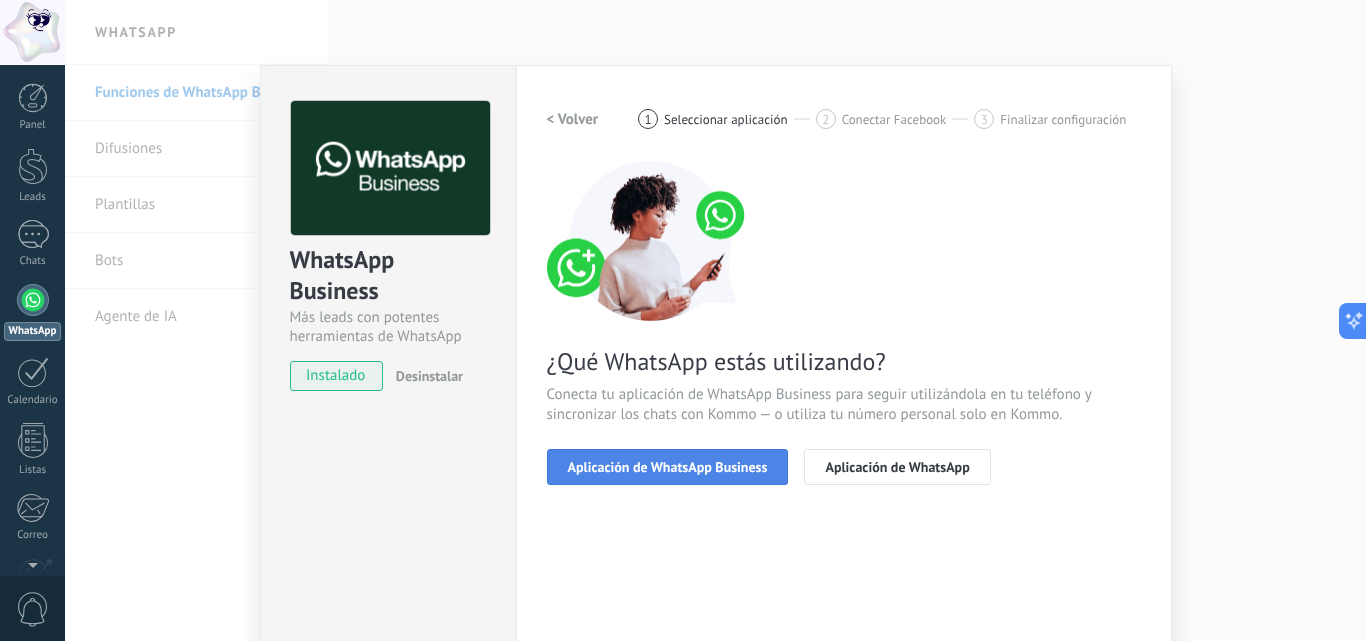 click on "Aplicación de WhatsApp Business" at bounding box center [668, 467] 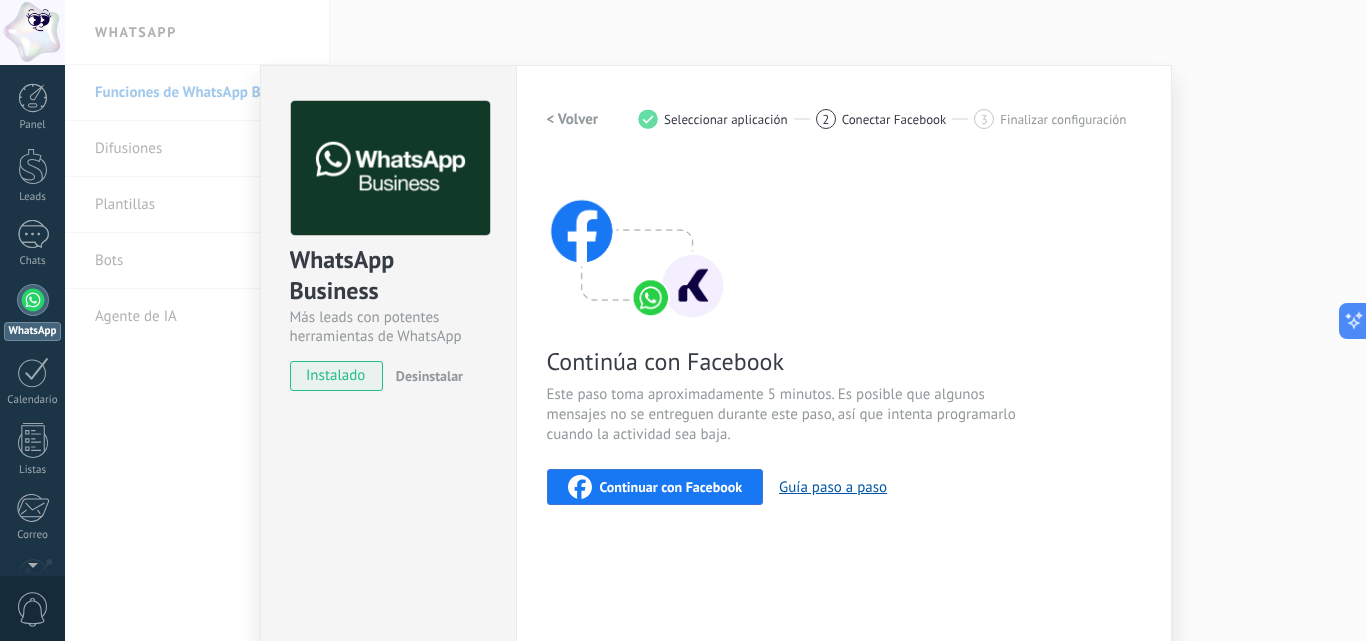 click on "Continuar con Facebook" at bounding box center (671, 487) 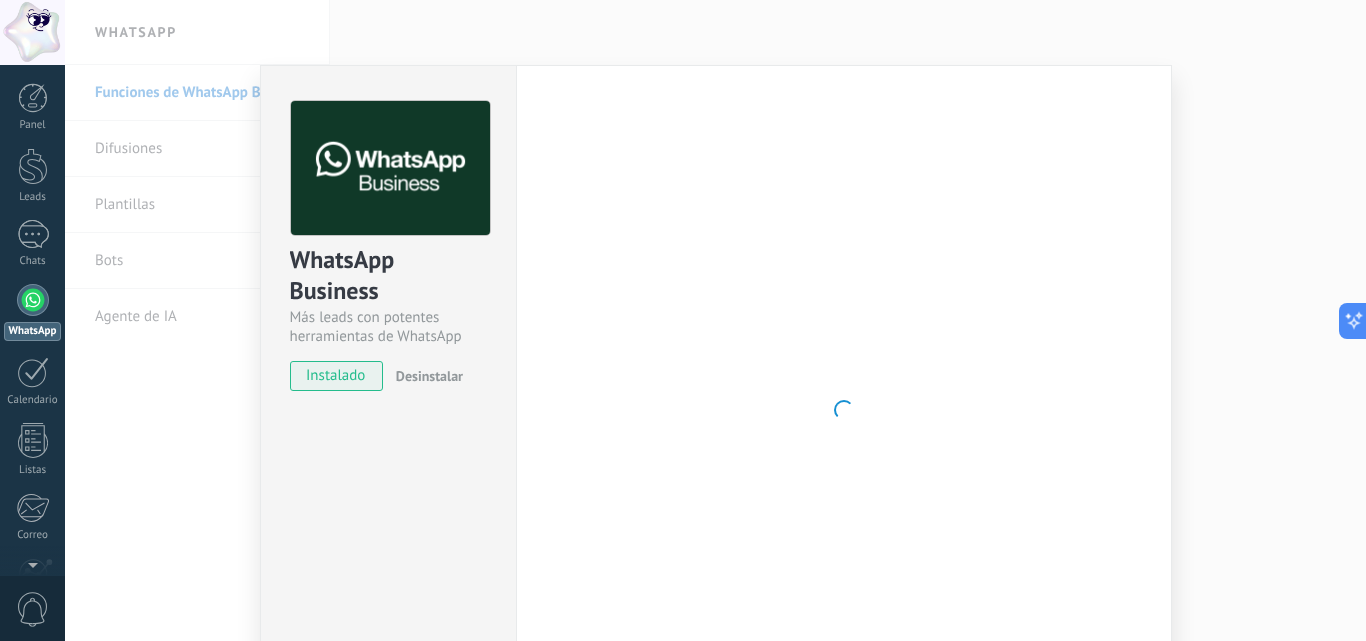 click on "instalado" at bounding box center [336, 376] 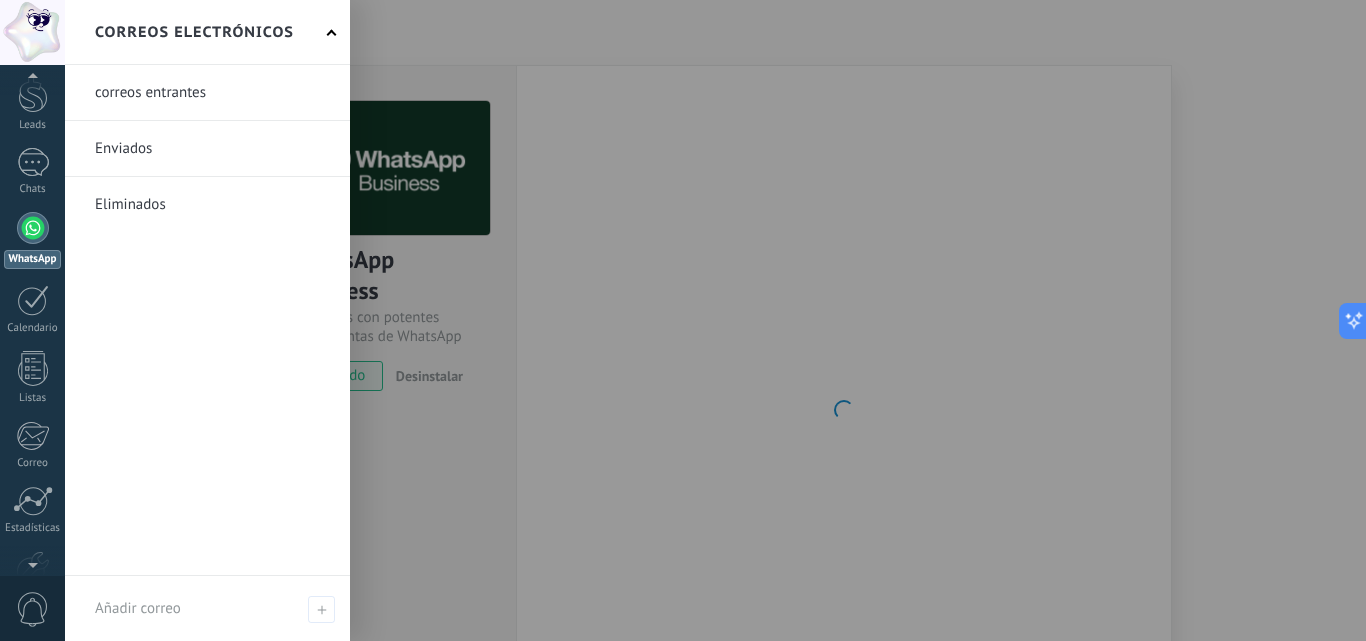 scroll, scrollTop: 180, scrollLeft: 0, axis: vertical 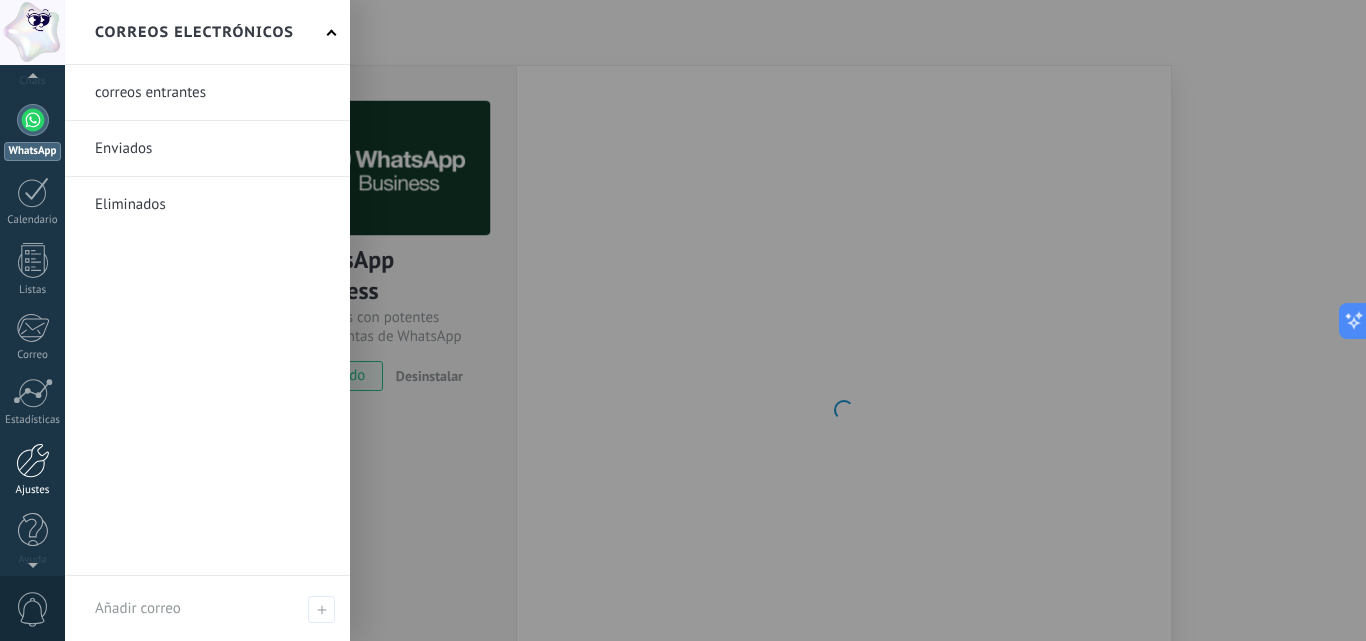 click at bounding box center (33, 460) 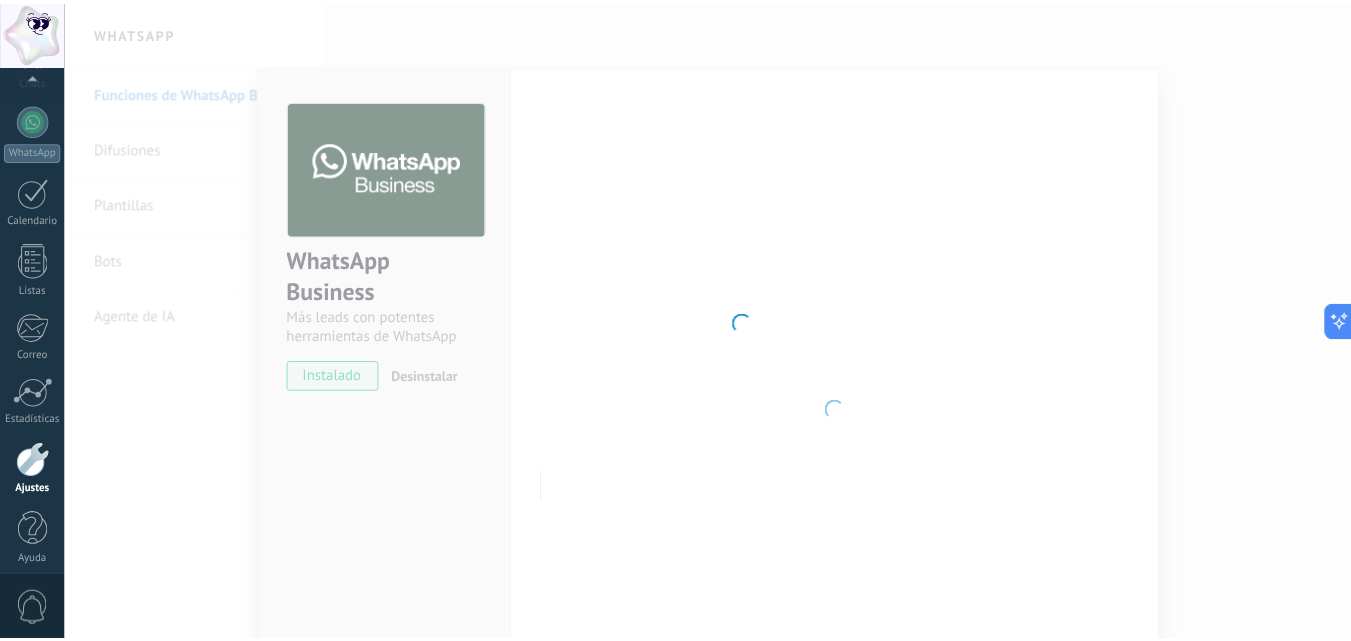 scroll, scrollTop: 191, scrollLeft: 0, axis: vertical 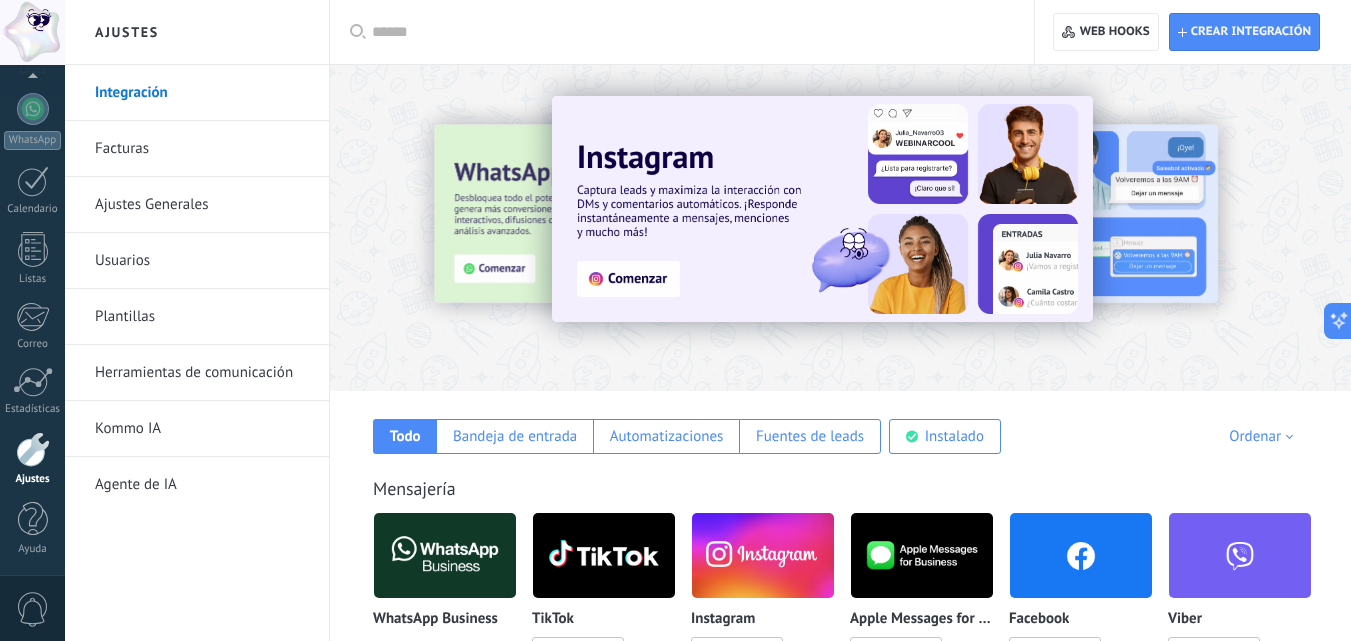 click on "Mensajería" at bounding box center (414, 488) 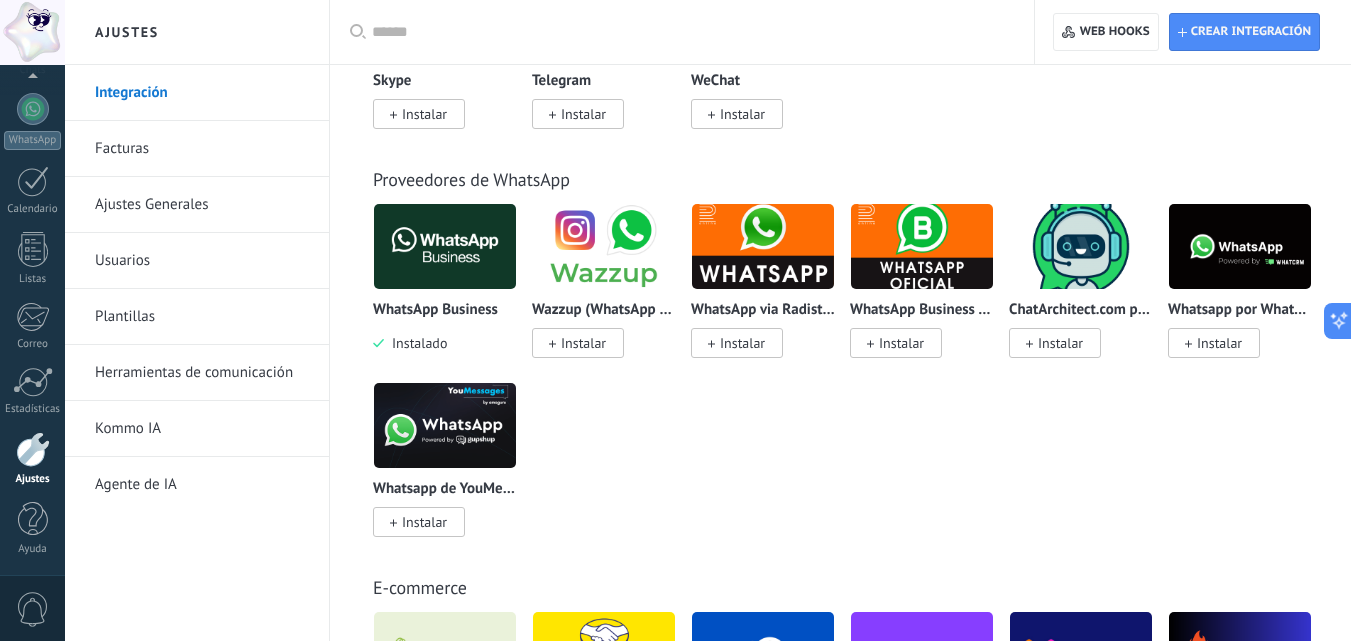 scroll, scrollTop: 720, scrollLeft: 0, axis: vertical 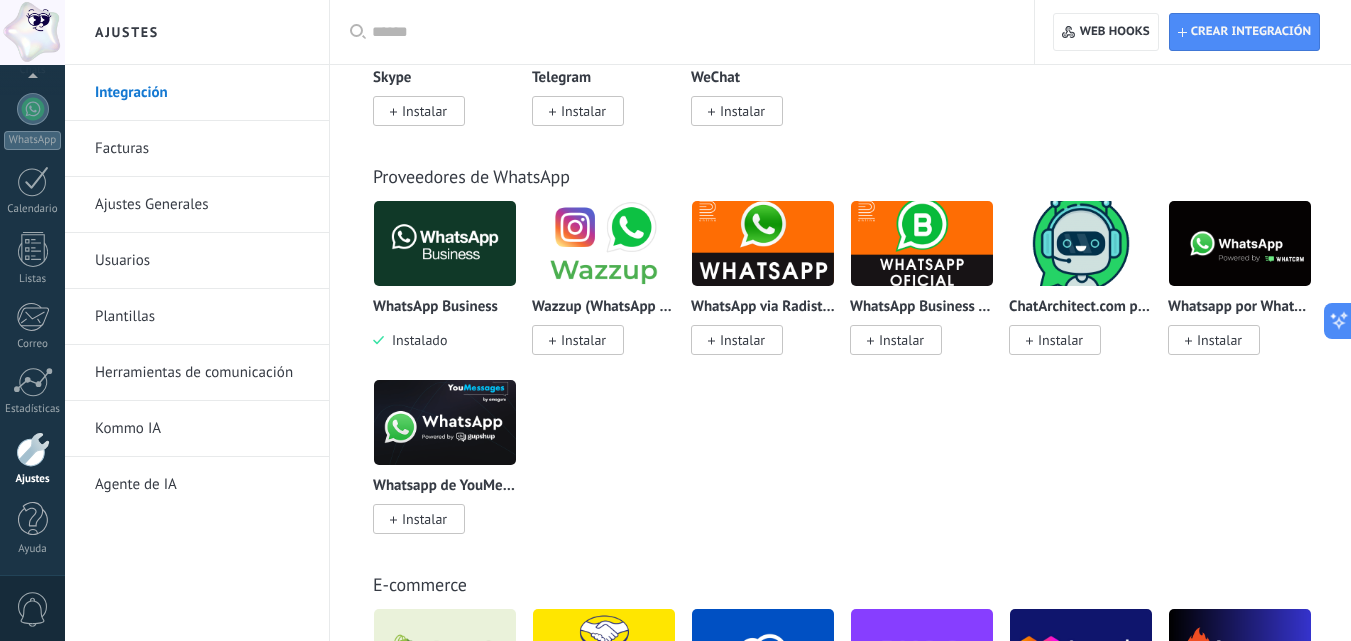 click on "WhatsApp Business Instalado Wazzup (WhatsApp & Instagram) Instalar WhatsApp via Radist.Online Instalar WhatsApp Business API (WABA) via Radist.Online Instalar ChatArchitect.com para WhatsApp Instalar Whatsapp por Whatcrm y Telphin Instalar Whatsapp de YouMessages Instalar" at bounding box center (851, 379) 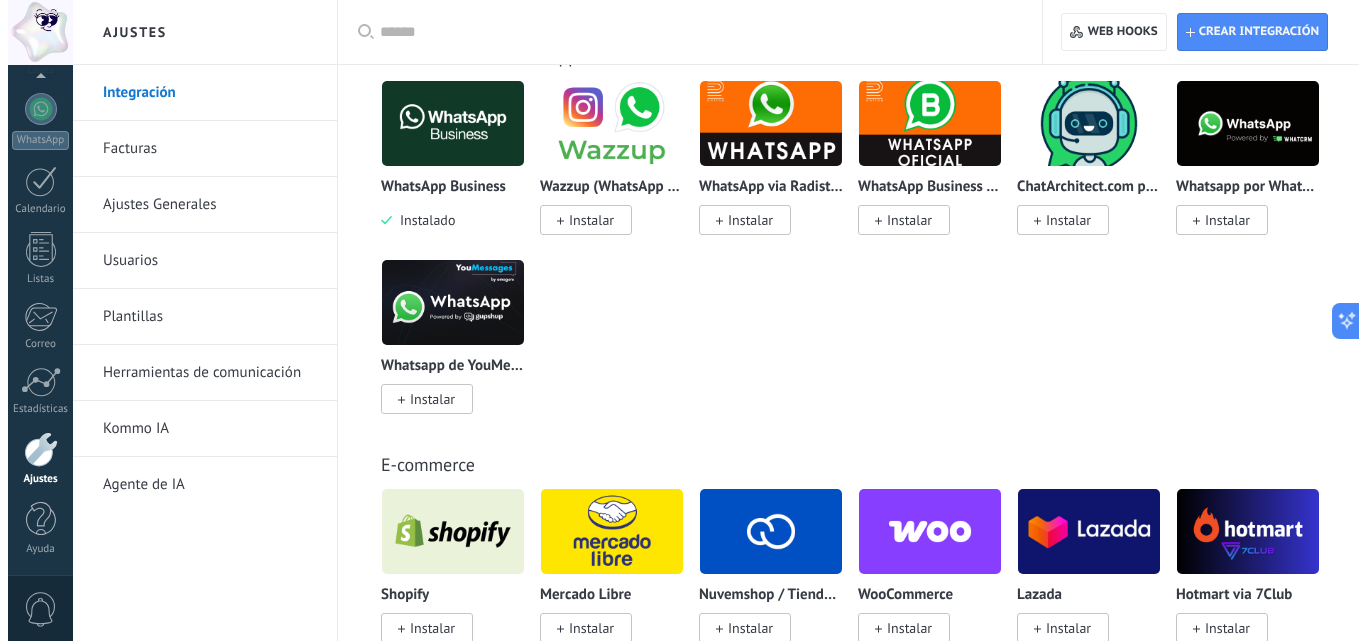 scroll, scrollTop: 800, scrollLeft: 0, axis: vertical 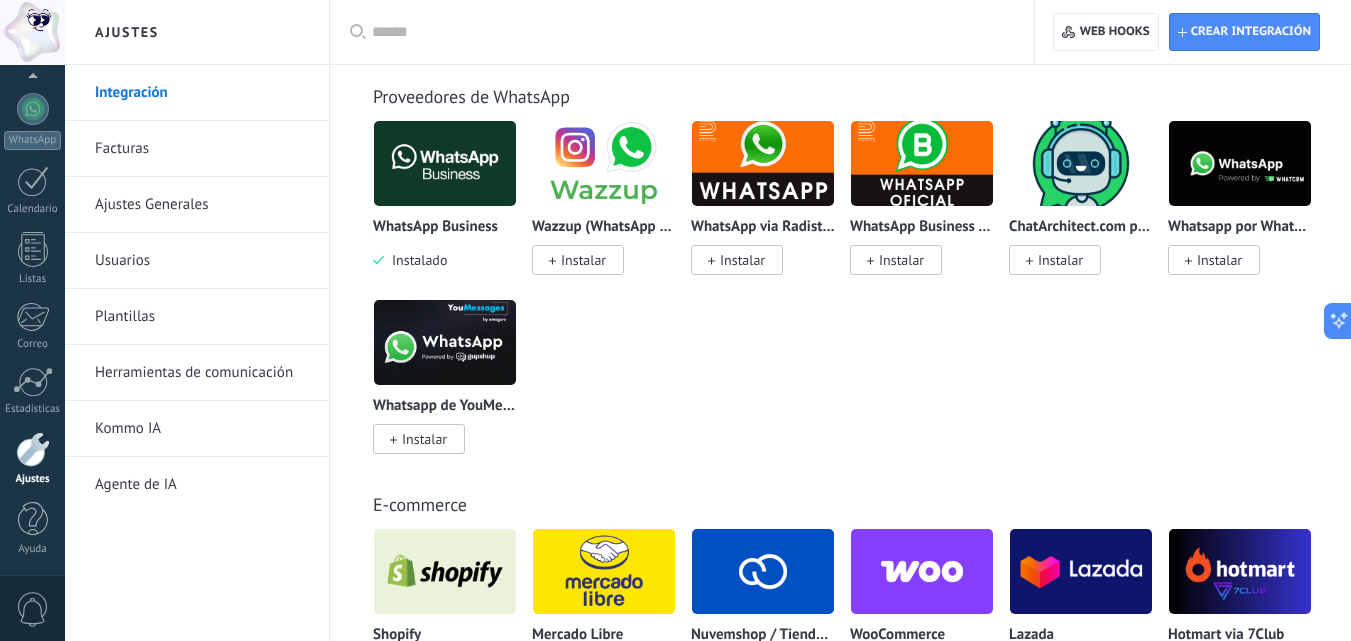 click on "WhatsApp Business Instalado" at bounding box center [445, 244] 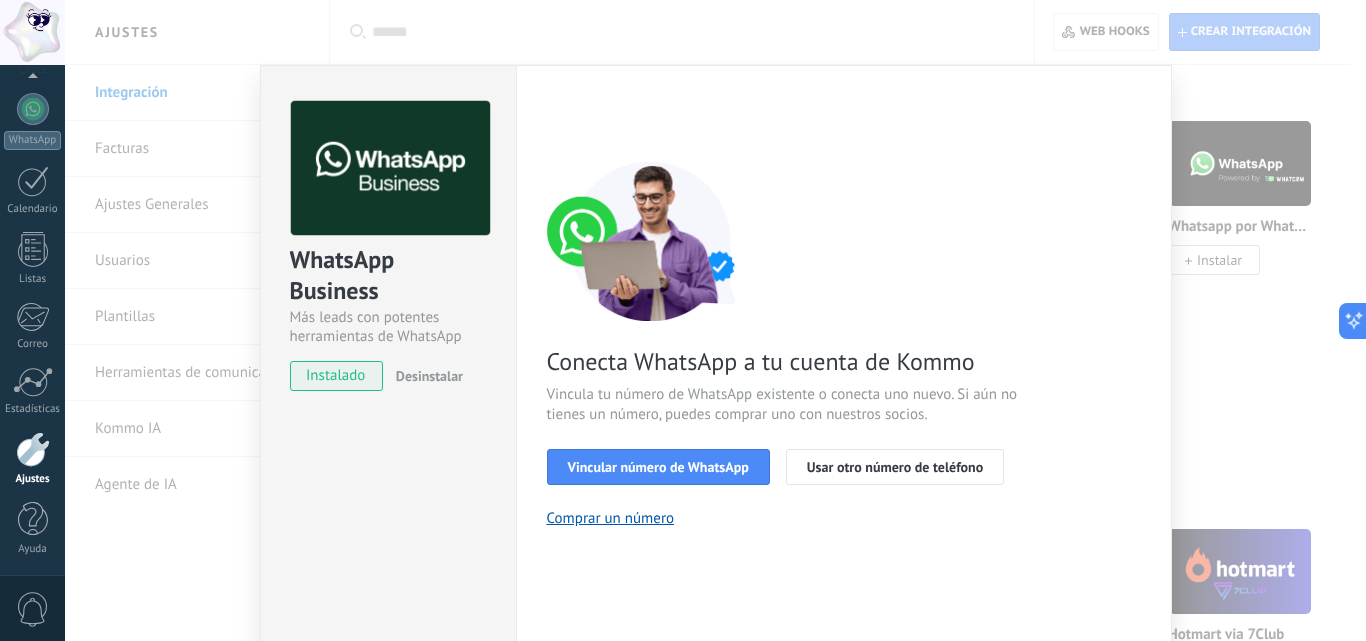 click on "Desinstalar" at bounding box center [429, 376] 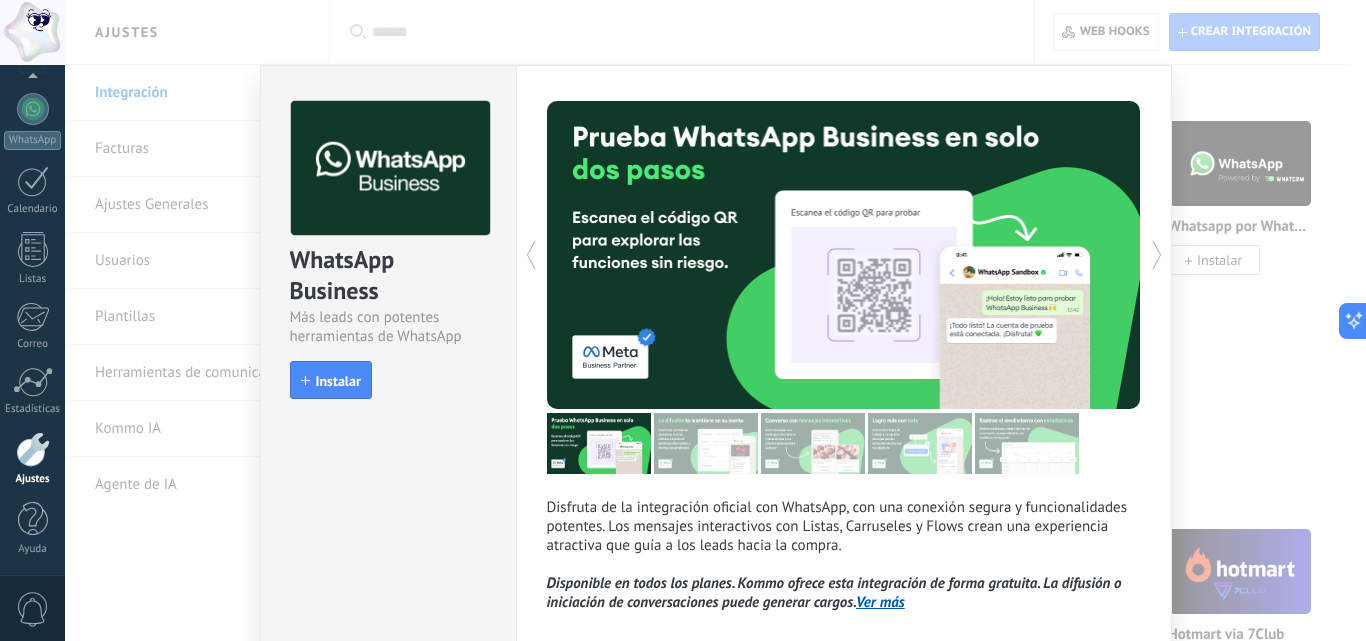 click on "WhatsApp Business Más leads con potentes herramientas de WhatsApp install Instalar Disfruta de la integración oficial con WhatsApp, con una conexión segura y funcionalidades potentes. Los mensajes interactivos con Listas, Carruseles y Flows crean una experiencia atractiva que guía a los leads hacia la compra.    Disponible en todos los planes. Kommo ofrece esta integración de forma gratuita. La difusión o iniciación de conversaciones puede generar cargos.  Ver más más" at bounding box center [715, 320] 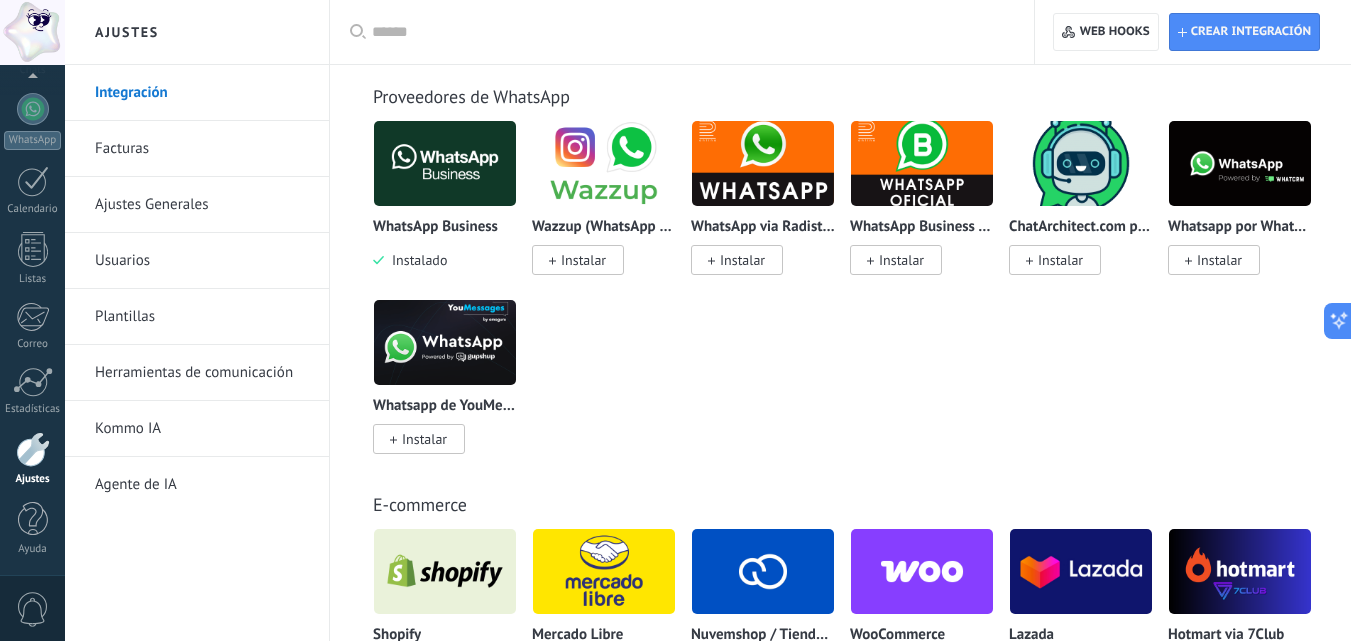 click on "Instalar" at bounding box center [901, 260] 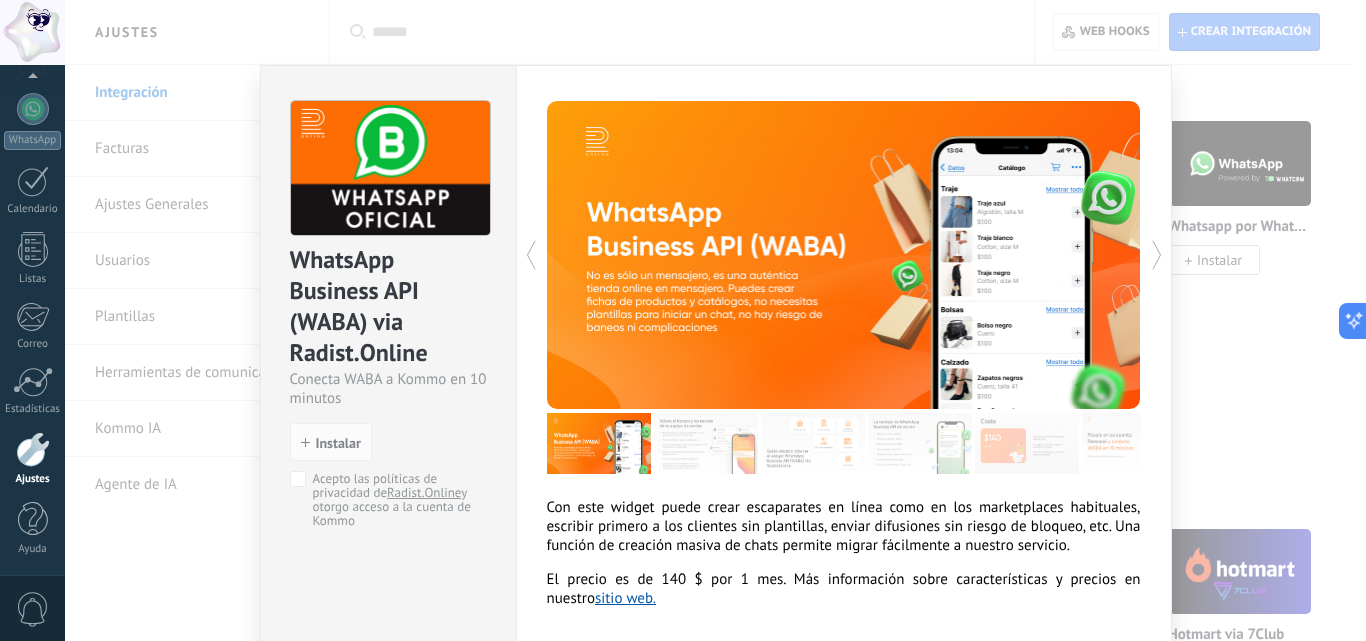 click on "install Instalar" at bounding box center [388, 442] 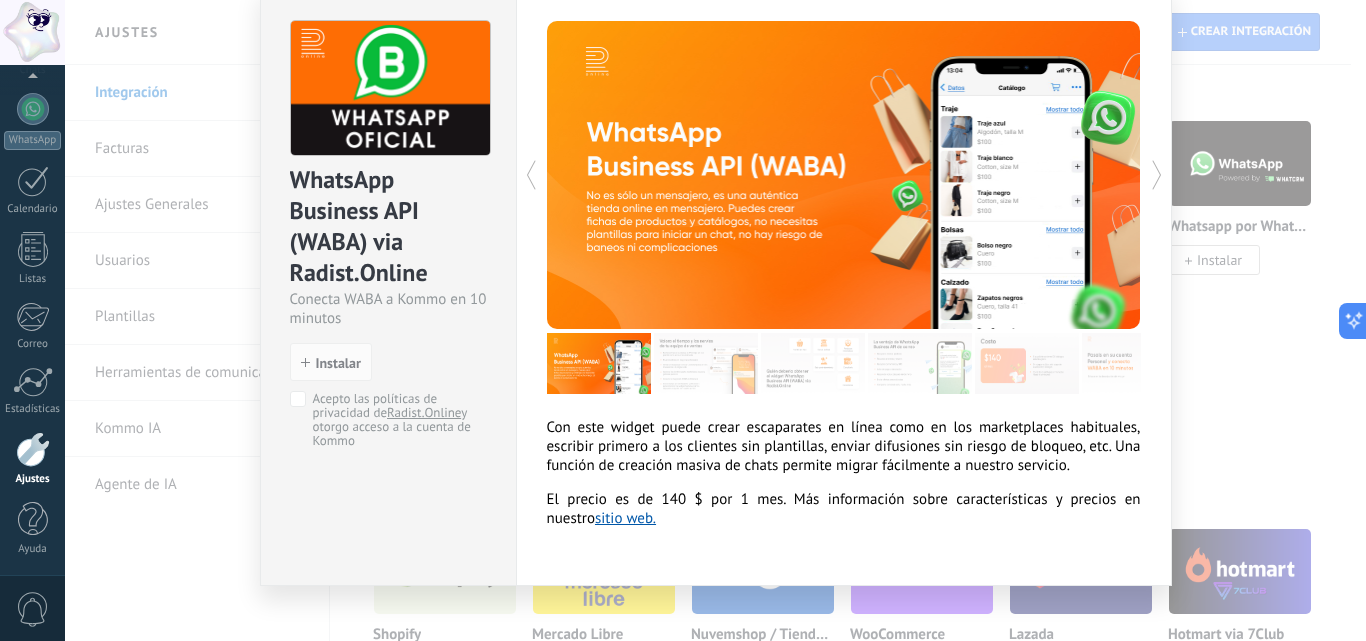 scroll, scrollTop: 115, scrollLeft: 0, axis: vertical 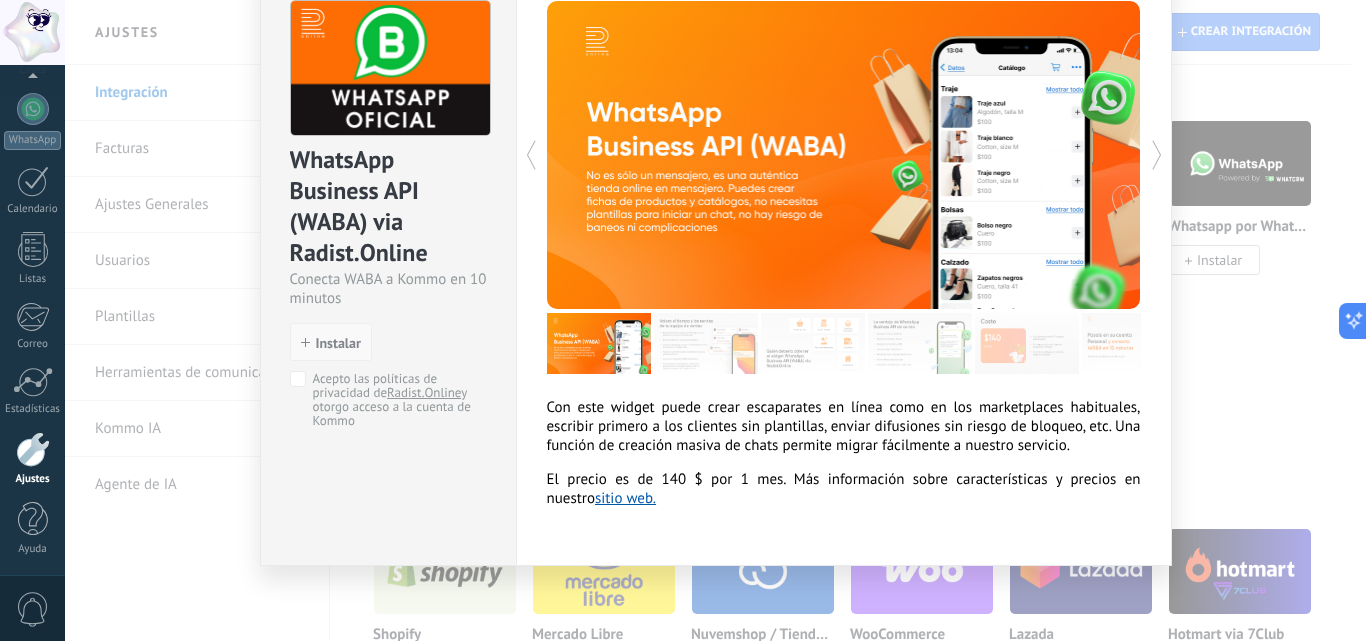 click on "Instalar" at bounding box center [338, 343] 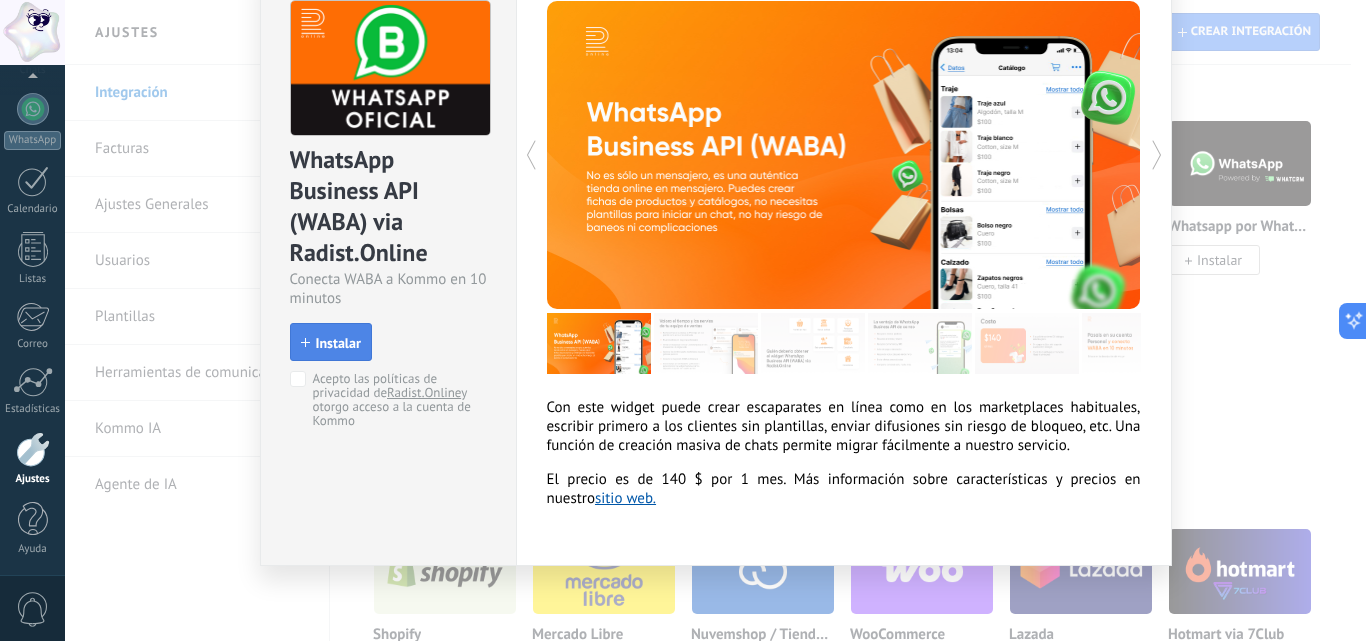 click on "Instalar" at bounding box center (338, 343) 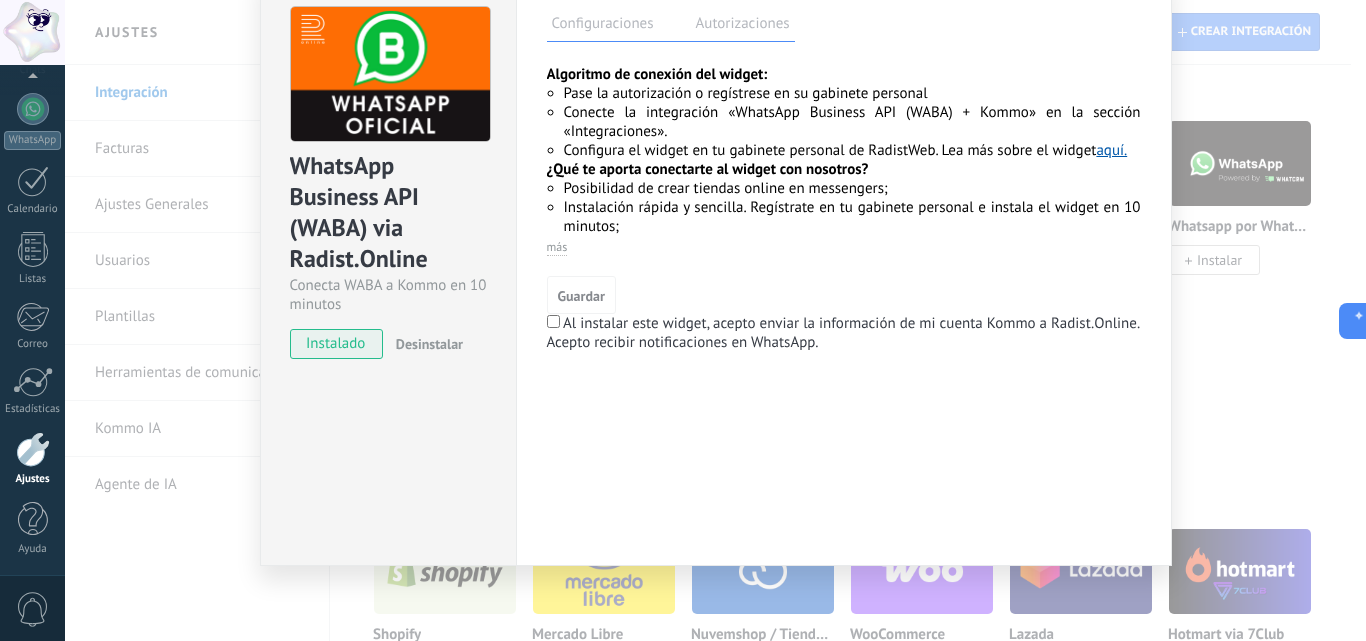 scroll, scrollTop: 94, scrollLeft: 0, axis: vertical 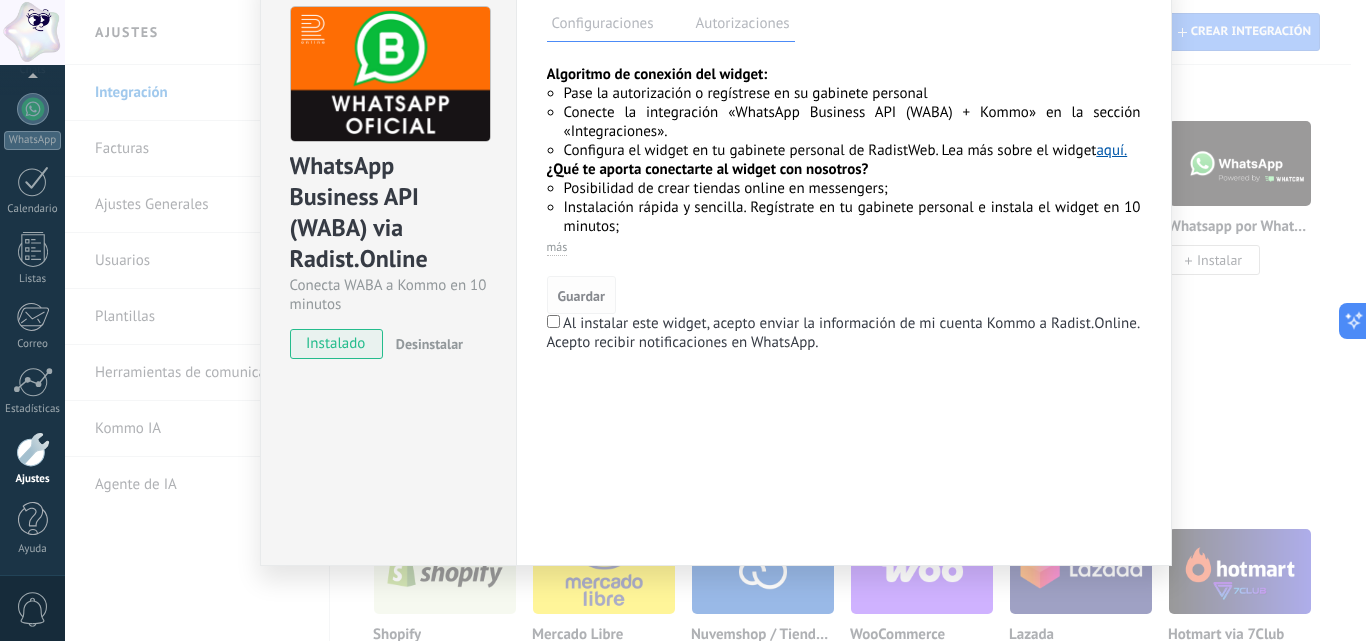 click on "Guardar" at bounding box center (581, 295) 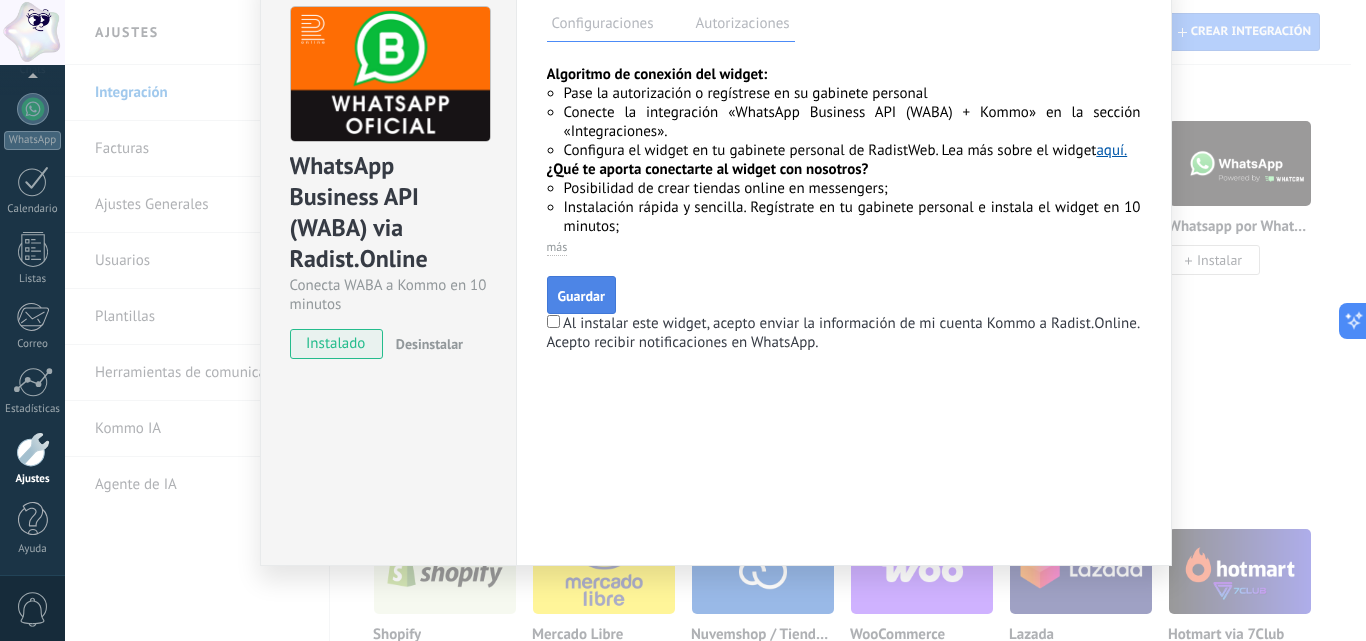 click on "Guardar" at bounding box center [581, 296] 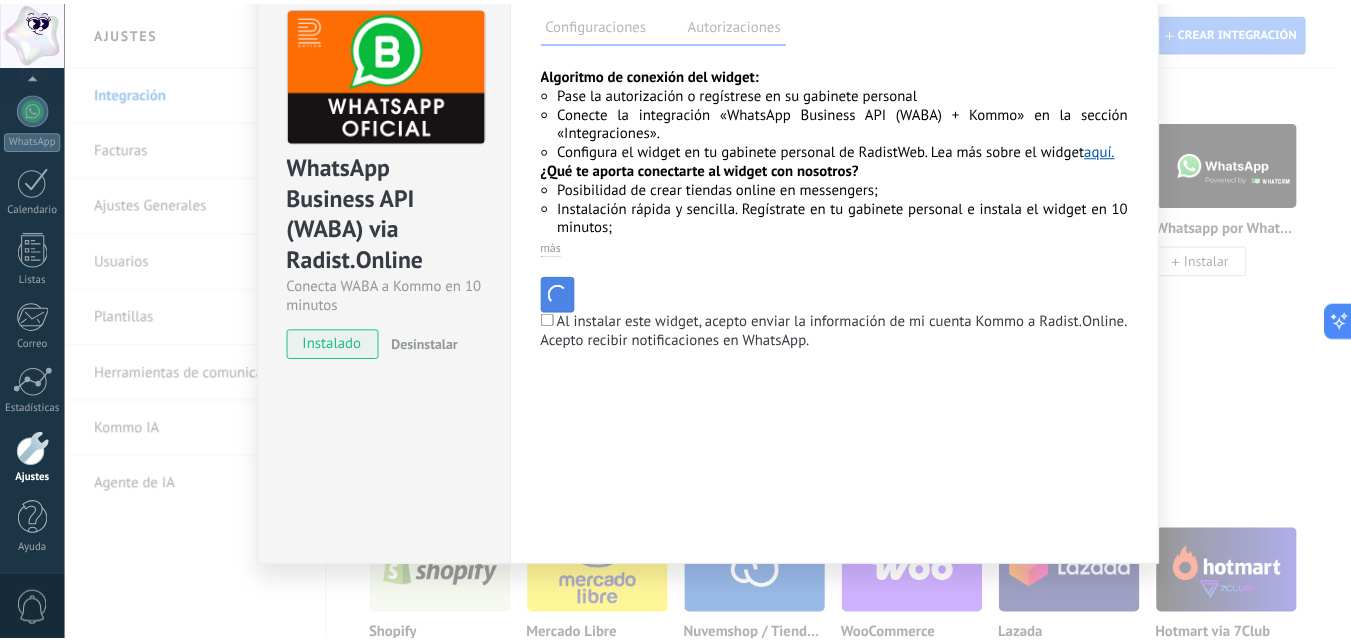 scroll, scrollTop: 0, scrollLeft: 0, axis: both 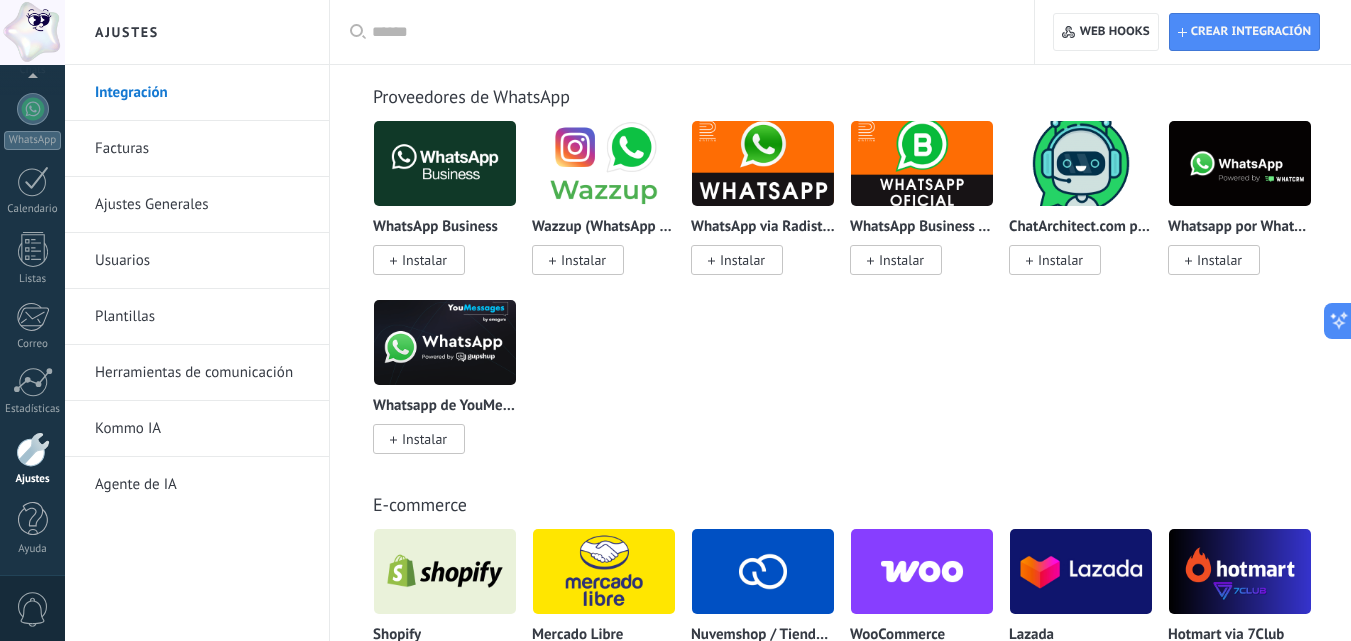 click at bounding box center (1240, 163) 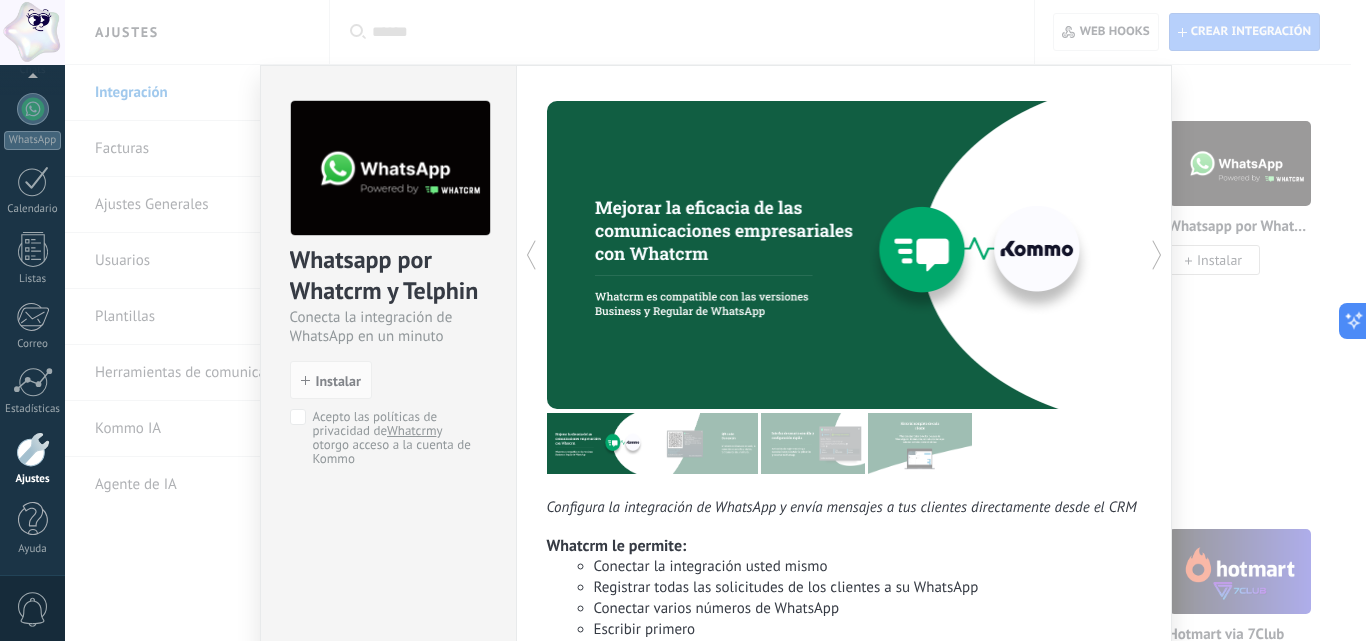 click on "Whatsapp por Whatcrm y Telphin Conecta la integración de WhatsApp en un minuto install Instalar Acepto las políticas de privacidad de  Whatcrm  y otorgo acceso a la cuenta de Kommo
Configura la integración de WhatsApp y envía mensajes a tus clientes directamente desde el CRM
Whatcrm le permite:
Conectar la integración usted mismo
Registrar todas las solicitudes de los clientes a su WhatsApp
Conectar varios números de WhatsApp
Escribir primero
Recepción de mensajes multimedia de clientes
Trabajar con embudo digital y SalesBot
Periodo de prueba:   ¡3 días!
Precio desde $15.9
más" at bounding box center [715, 320] 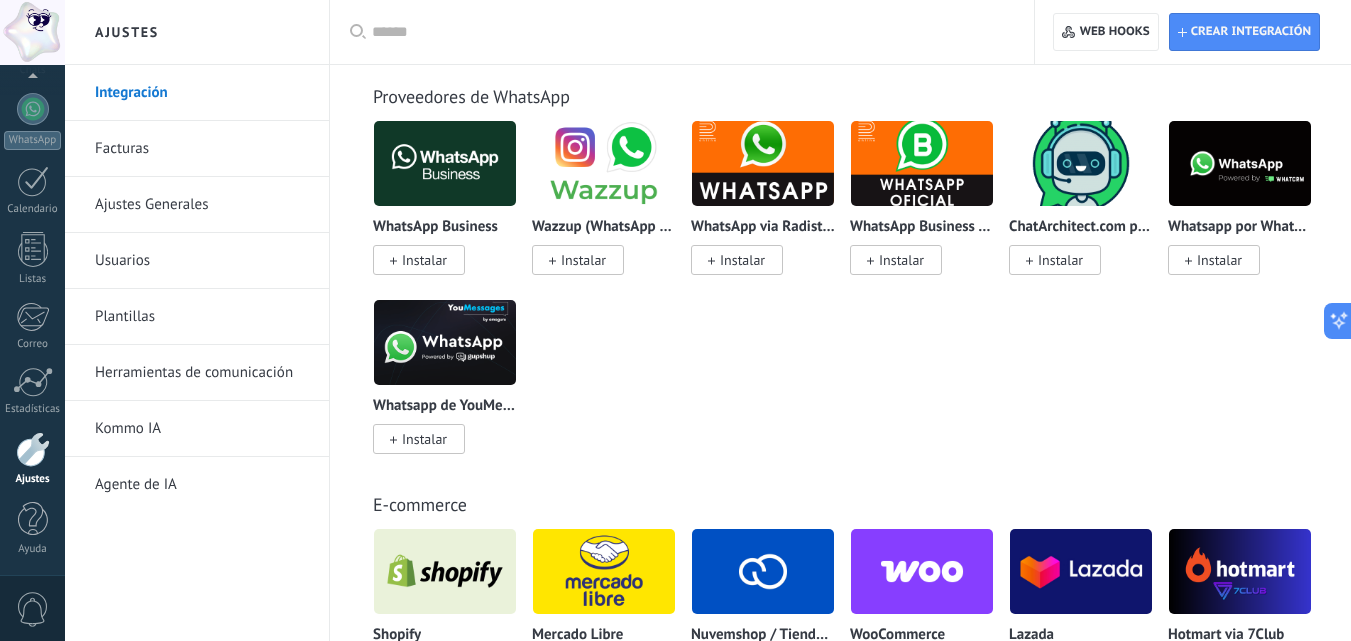 click at bounding box center (922, 163) 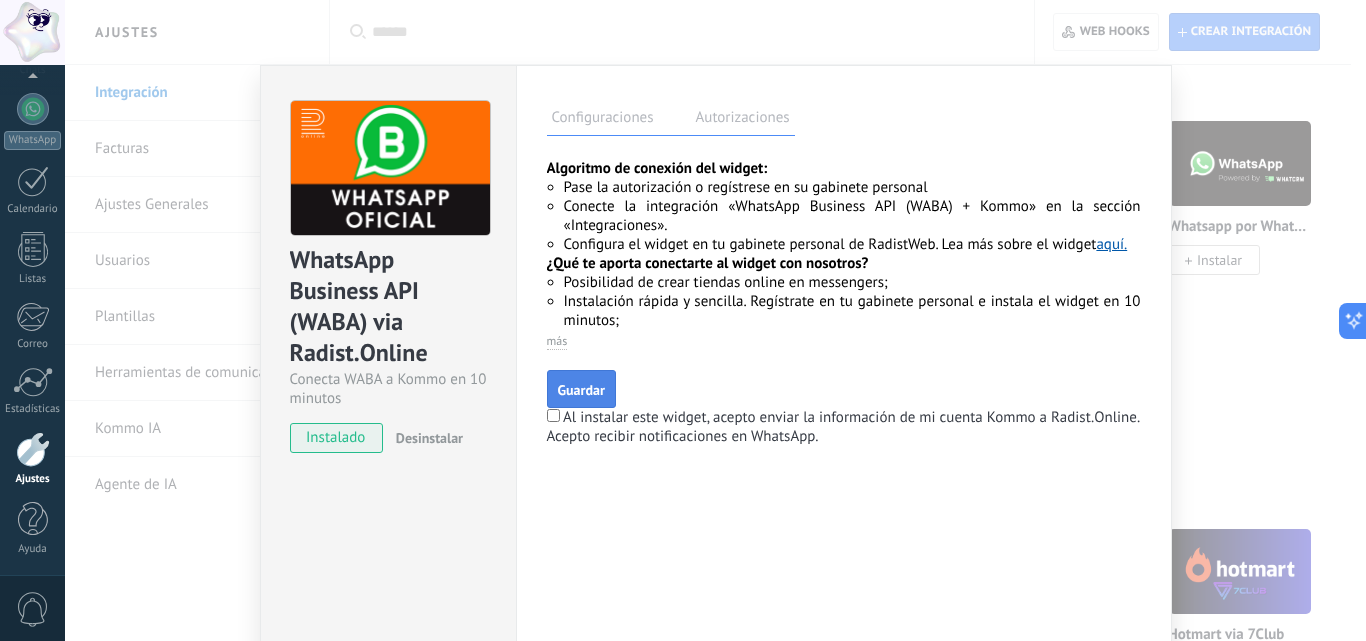click on "Guardar" at bounding box center [581, 389] 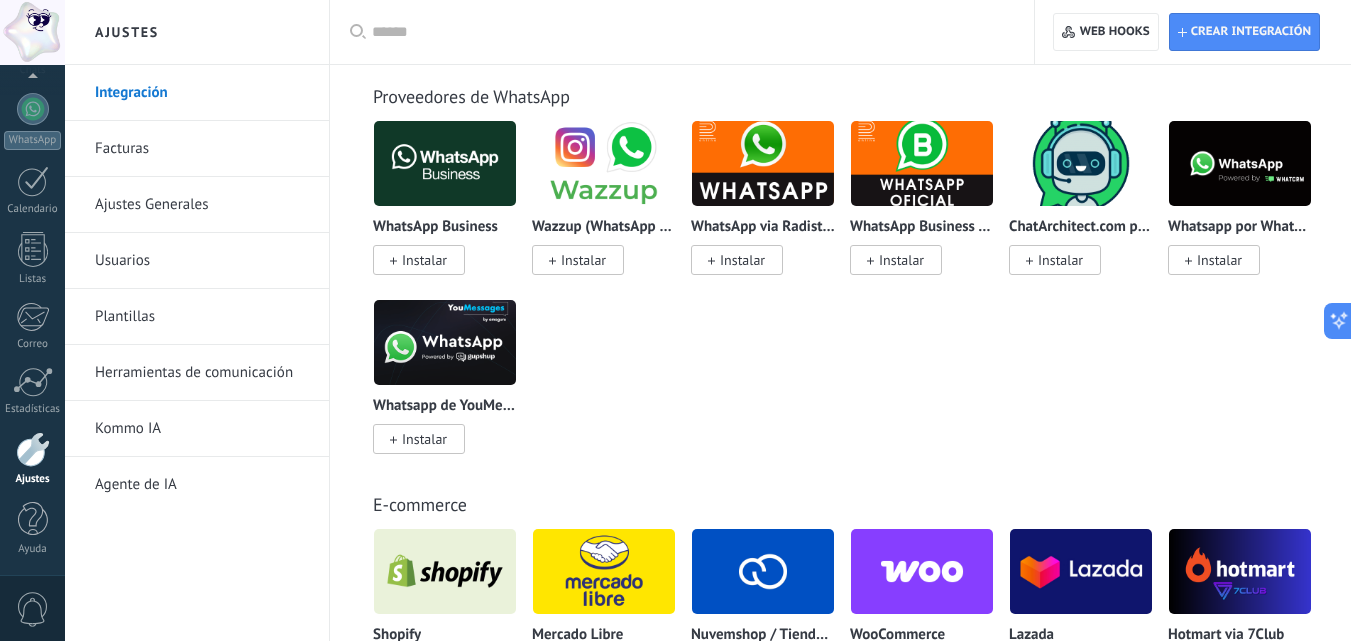 click at bounding box center (922, 163) 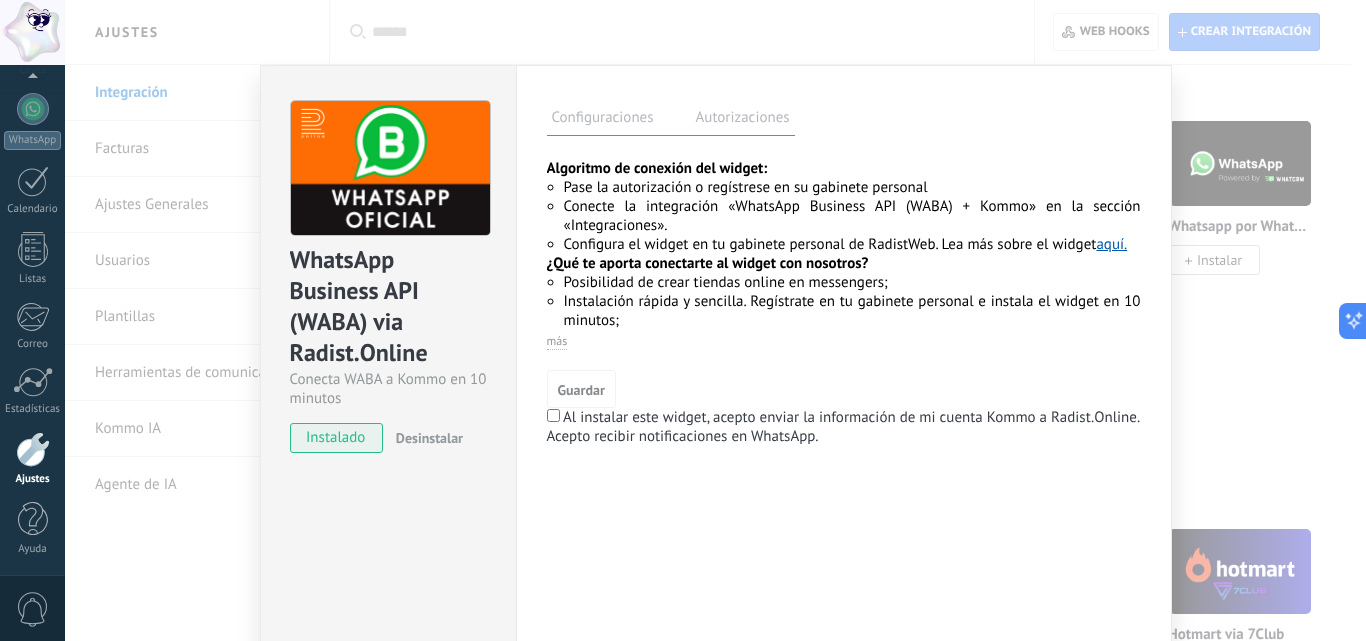 click on "Autorizaciones" at bounding box center (743, 120) 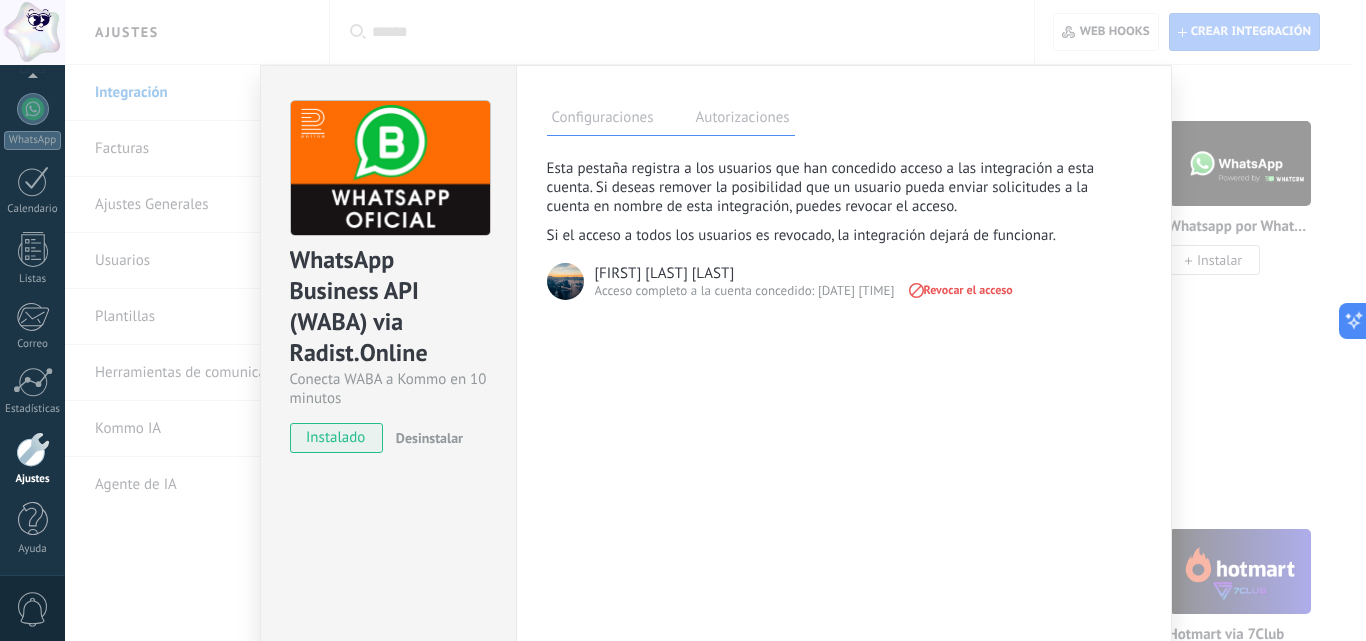 click on "Configuraciones" at bounding box center (603, 120) 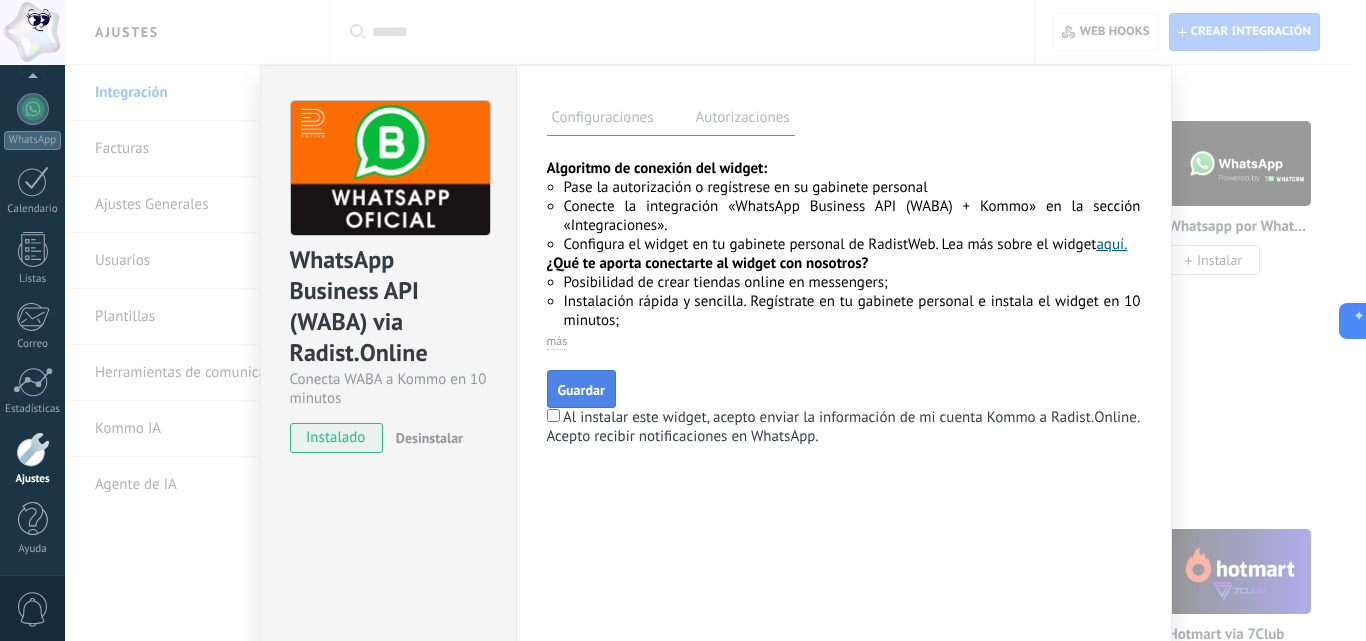 click on "Guardar" at bounding box center (581, 390) 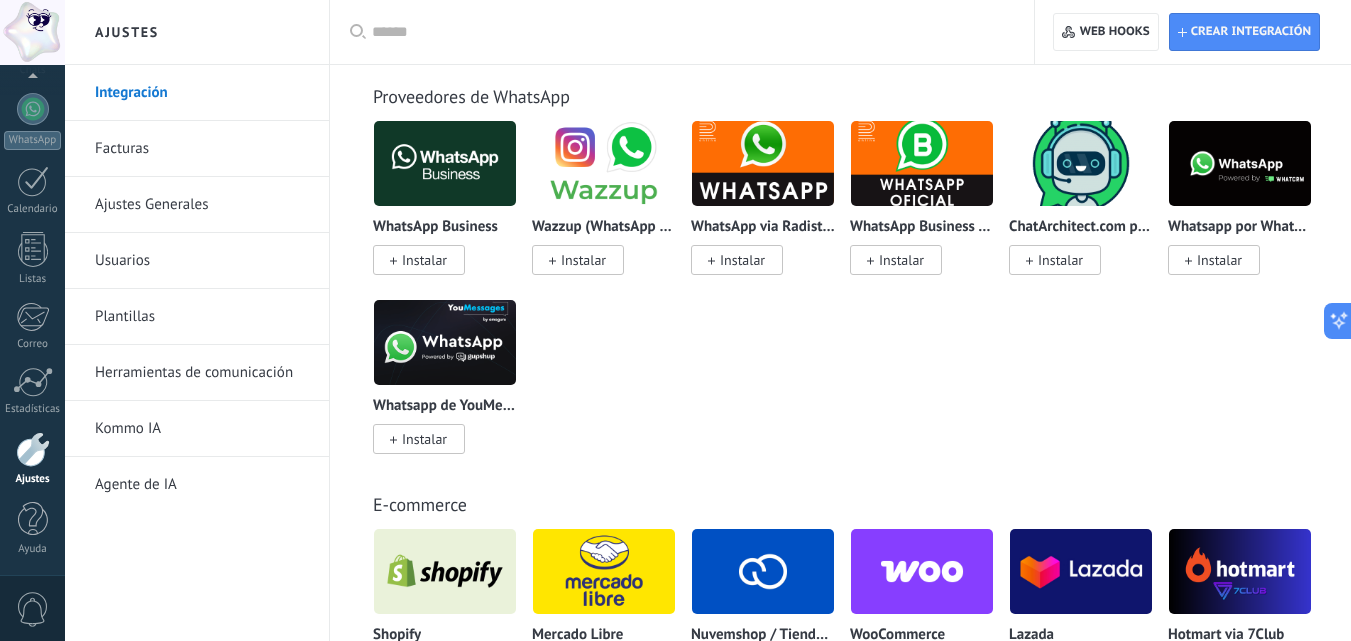 click on "WhatsApp Business Instalar Wazzup (WhatsApp & Instagram) Instalar WhatsApp via Radist.Online Instalar WhatsApp Business API (WABA) via Radist.Online Instalar ChatArchitect.com para WhatsApp Instalar Whatsapp por Whatcrm y Telphin Instalar Whatsapp de YouMessages Instalar" at bounding box center [851, 299] 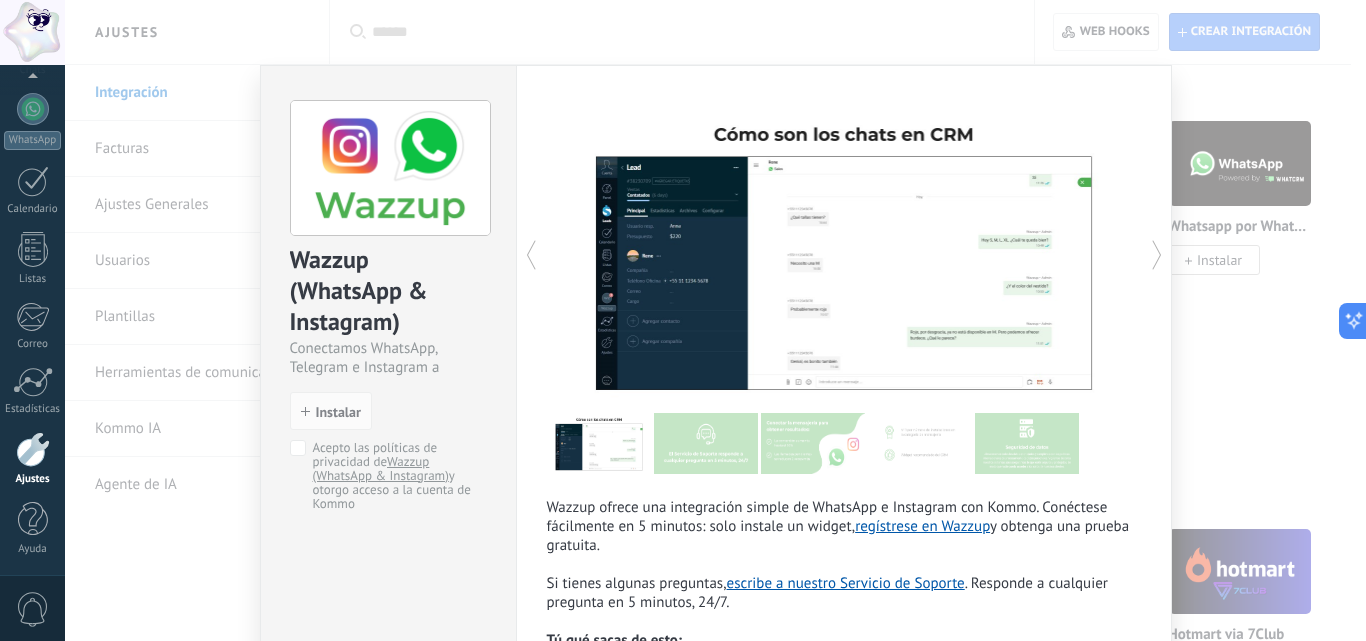 click on "Wazzup (WhatsApp & Instagram) Conectamos WhatsApp, Telegram e Instagram a Kommo install Instalar Acepto las políticas de privacidad de  Wazzup (WhatsApp & Instagram)  y otorgo acceso a la cuenta de Kommo Wazzup ofrece una integración simple de WhatsApp e Instagram con Kommo. Conéctese fácilmente en 5 minutos: solo instale un widget,  regístrese en Wazzup  y obtenga una prueba gratuita.
Si tienes algunas preguntas,  escribe a nuestro Servicio de Soporte .  Responde a cualquier pregunta en 5 minutos, 24/7.
Tú qué sacas de esto:
El vendedor escribe primero
Los chats se almacenan en Kommo
Los clientes potenciales se crean automáticamente
Planes de precios Wazzup más" at bounding box center [715, 320] 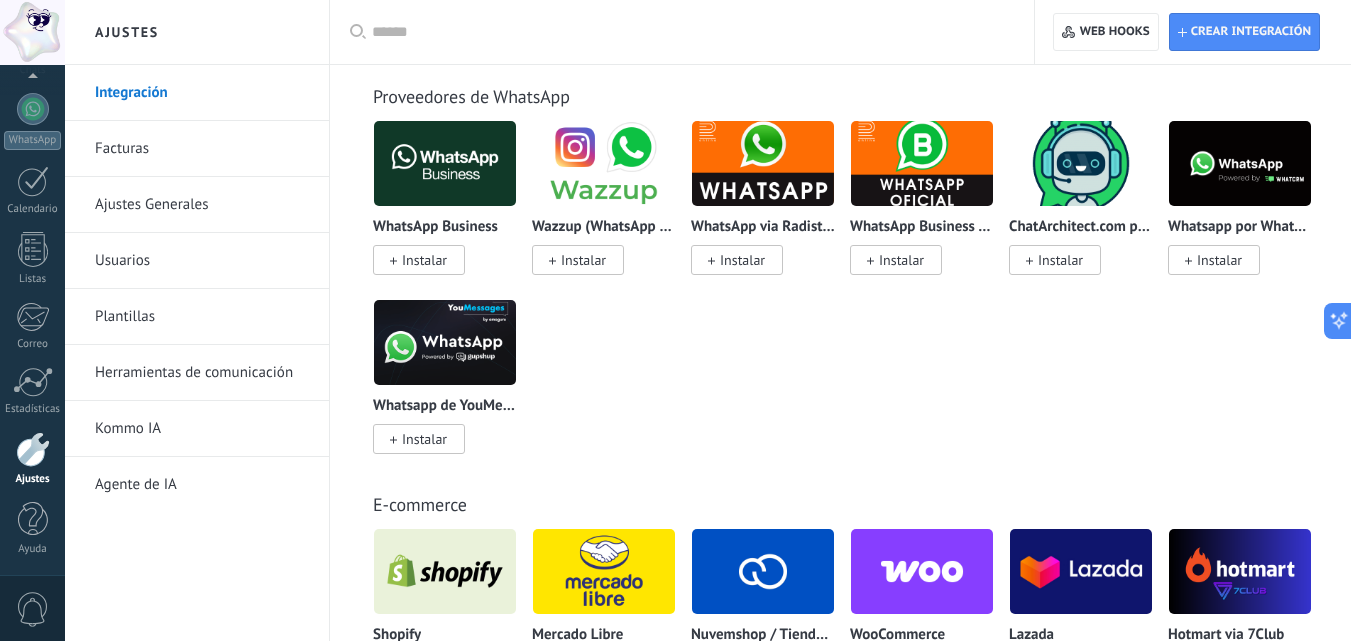 click on "WhatsApp Business Instalar Wazzup (WhatsApp & Instagram) Instalar WhatsApp via Radist.Online Instalar WhatsApp Business API (WABA) via Radist.Online Instalar ChatArchitect.com para WhatsApp Instalar Whatsapp por Whatcrm y Telphin Instalar Whatsapp de YouMessages Instalar" at bounding box center (851, 299) 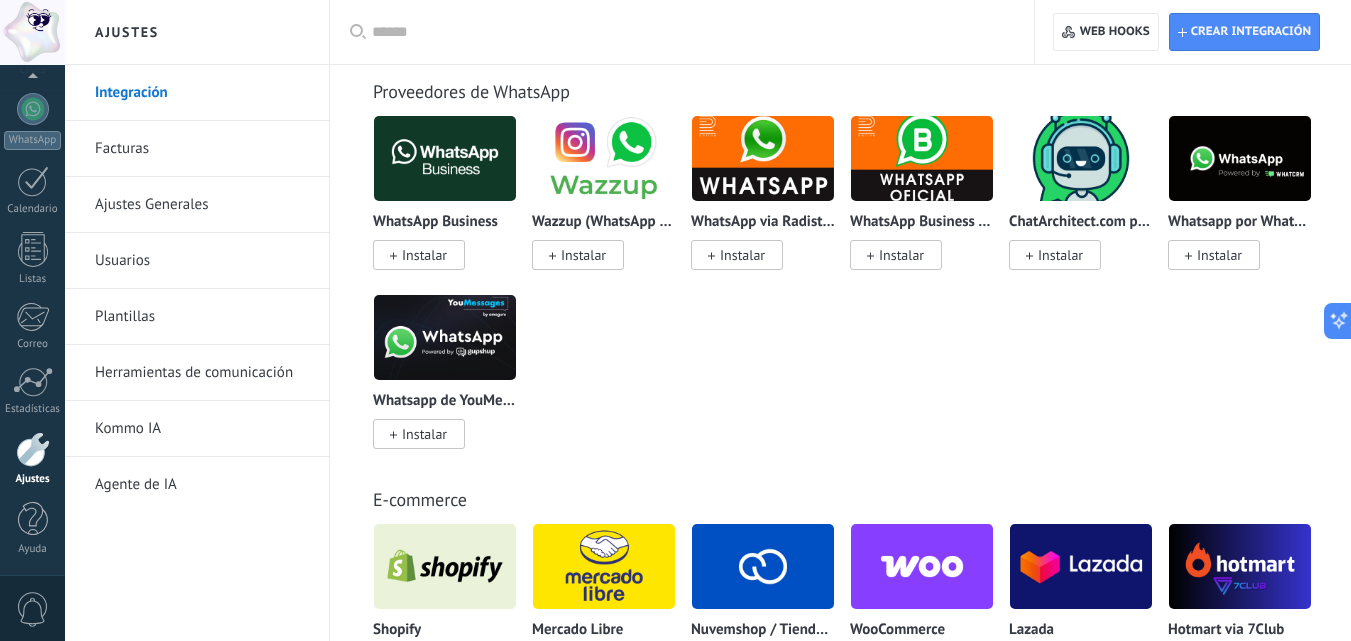 click on "WhatsApp Business Instalar Wazzup (WhatsApp & Instagram) Instalar WhatsApp via Radist.Online Instalar WhatsApp Business API (WABA) via Radist.Online Instalar ChatArchitect.com para WhatsApp Instalar Whatsapp por Whatcrm y Telphin Instalar Whatsapp de YouMessages Instalar" at bounding box center (851, 294) 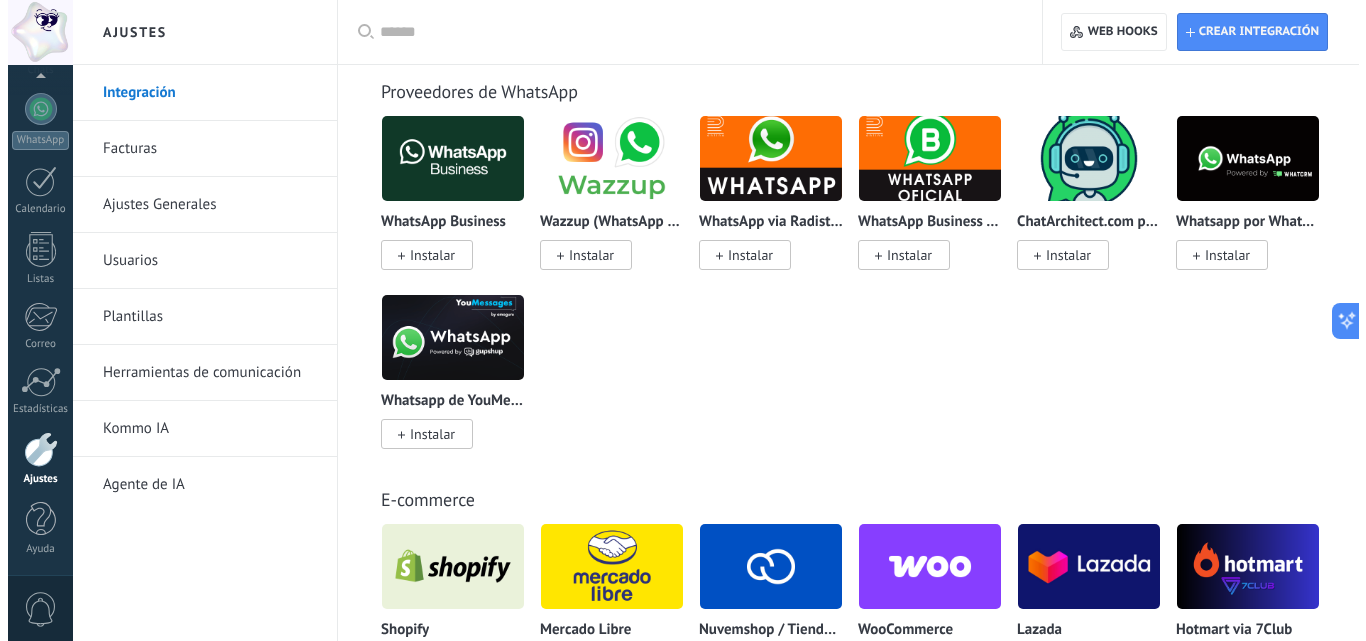 scroll, scrollTop: 800, scrollLeft: 0, axis: vertical 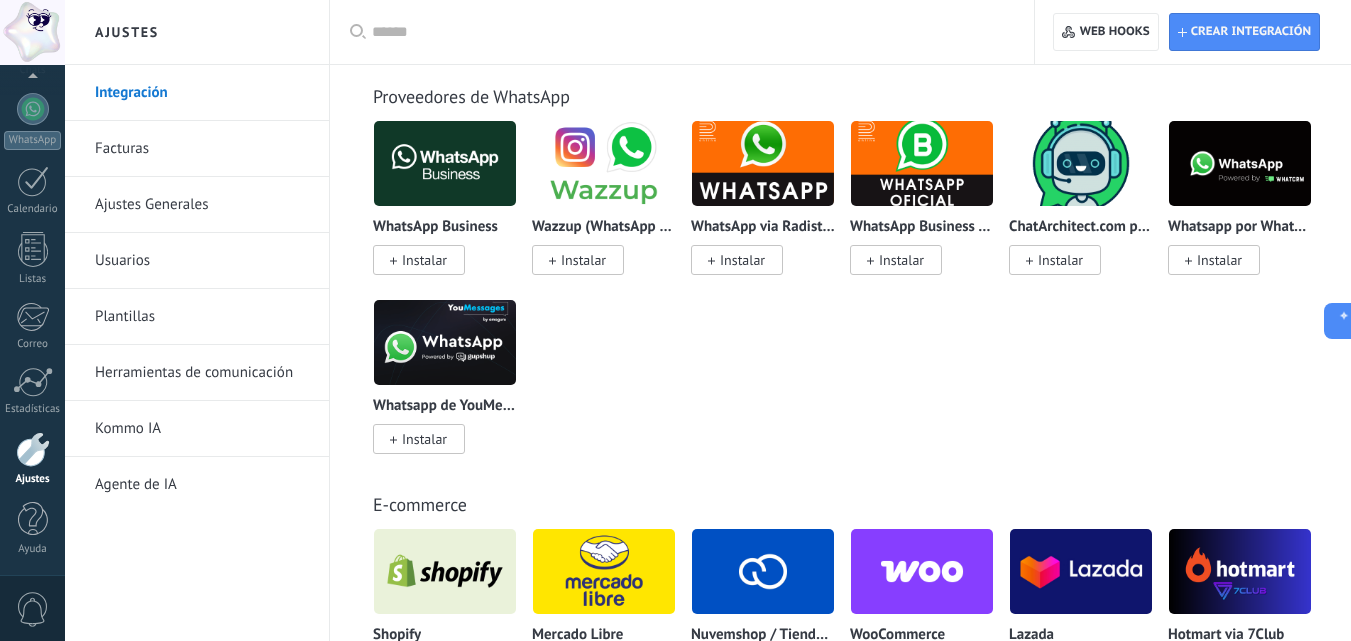 click on "Instalar" at bounding box center (578, 260) 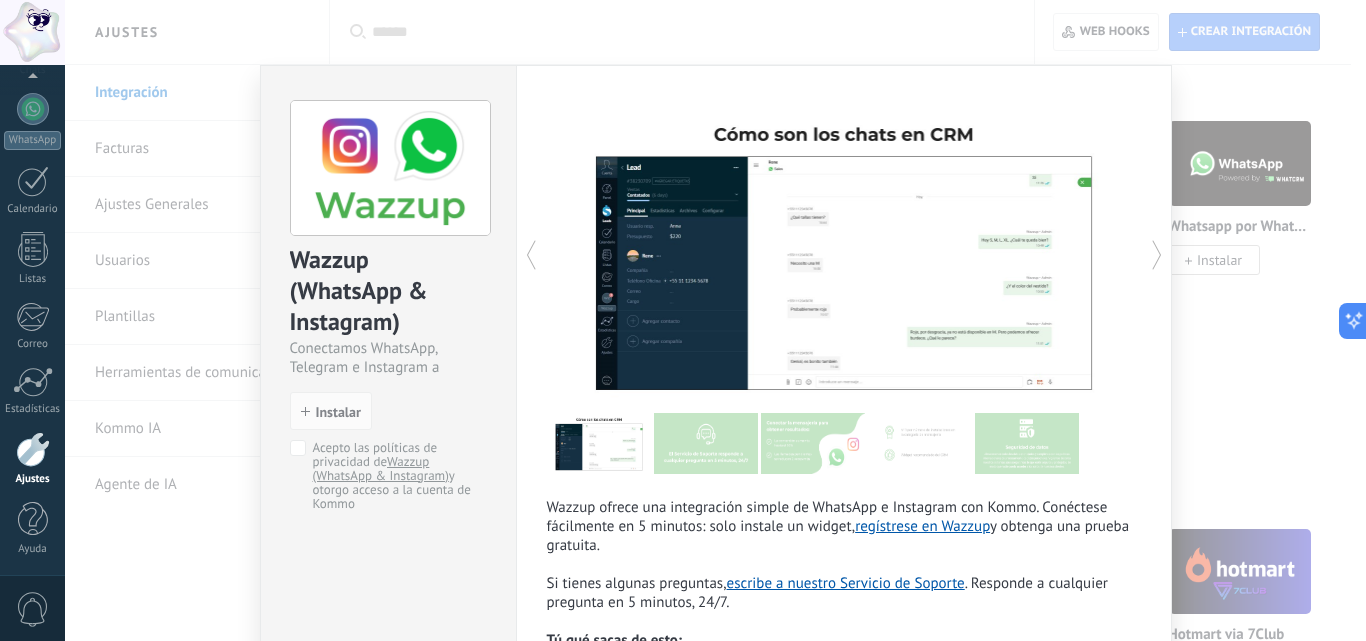 click on "Wazzup (WhatsApp & Instagram) Conectamos WhatsApp, Telegram e Instagram a Kommo install Instalar Acepto las políticas de privacidad de  Wazzup (WhatsApp & Instagram)  y otorgo acceso a la cuenta de Kommo" at bounding box center [388, 296] 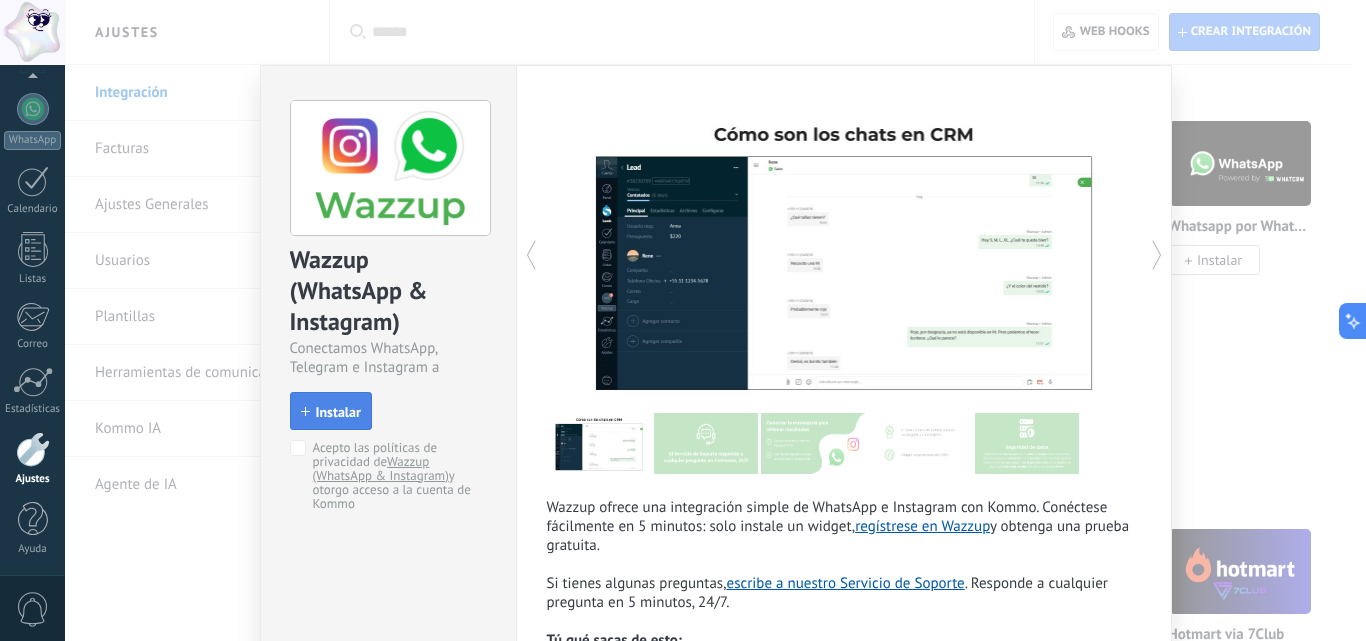 click on "Instalar" at bounding box center (331, 412) 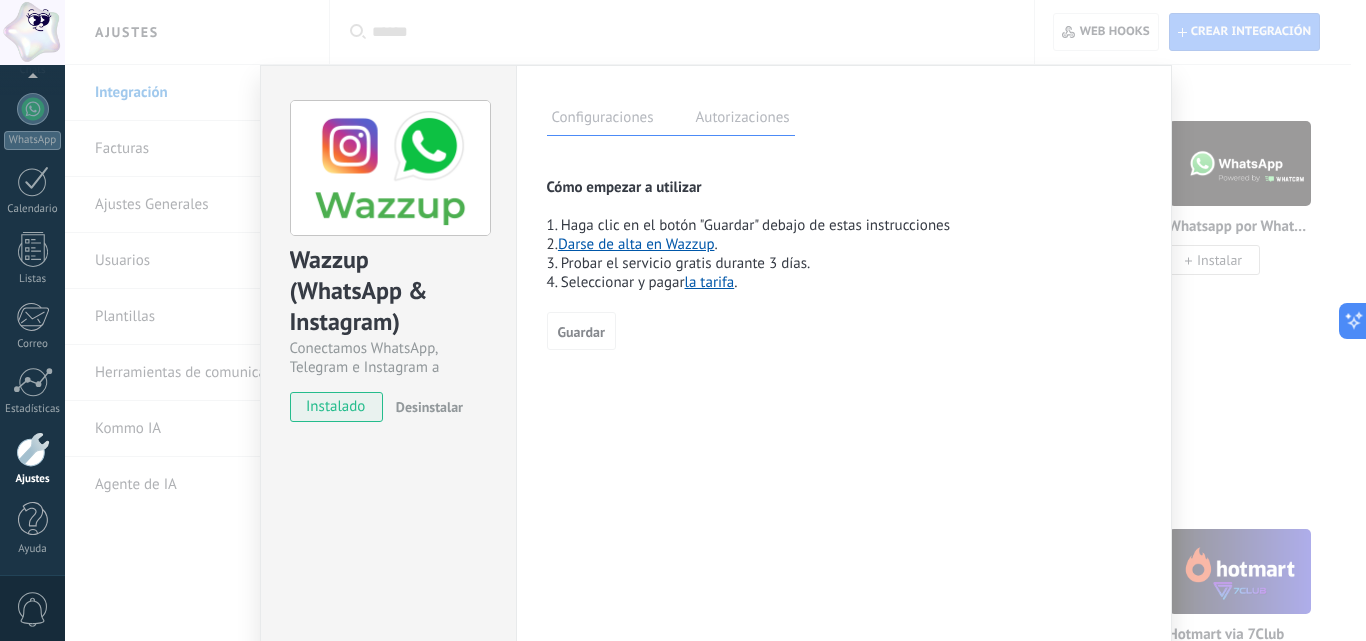 click on "la tarifa" at bounding box center (710, 282) 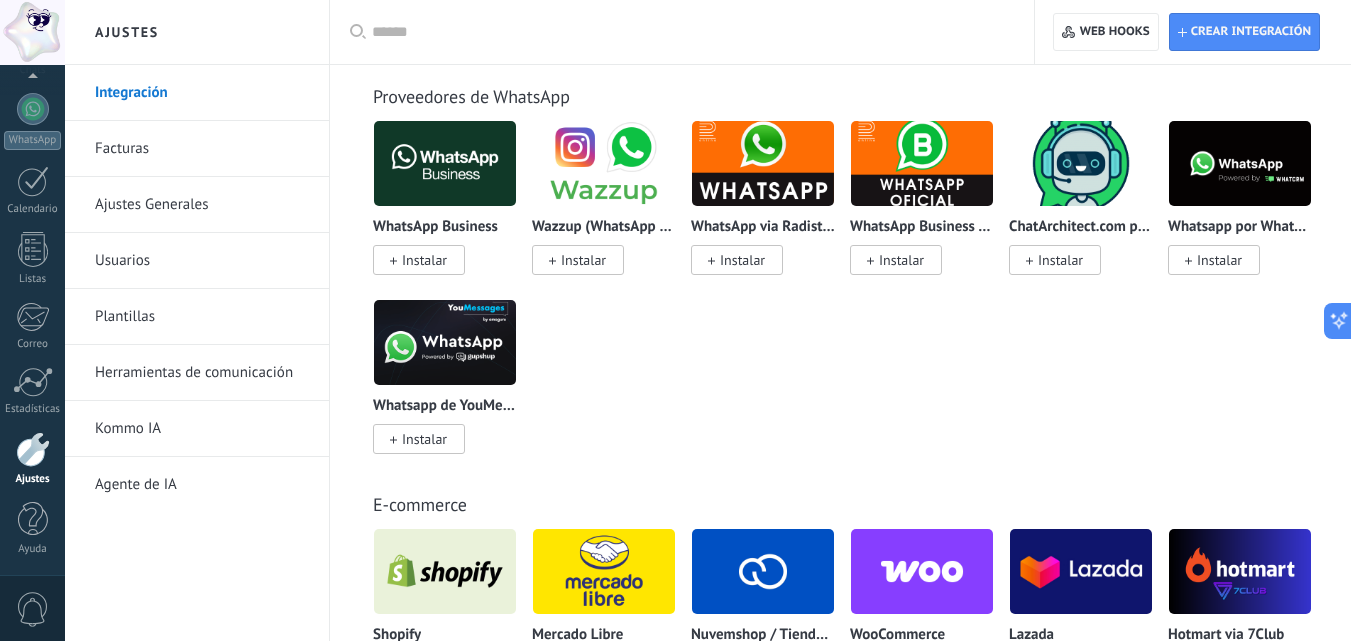 click on "WhatsApp Business Instalar" at bounding box center (445, 244) 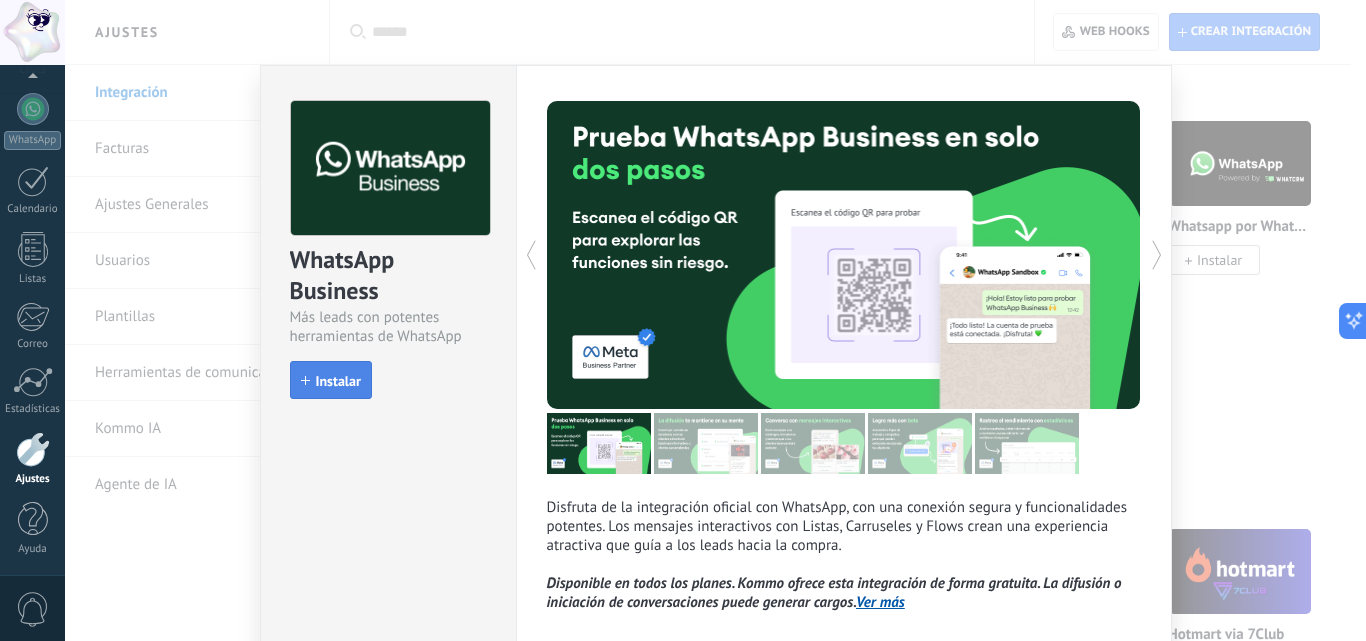 click on "Instalar" at bounding box center [331, 380] 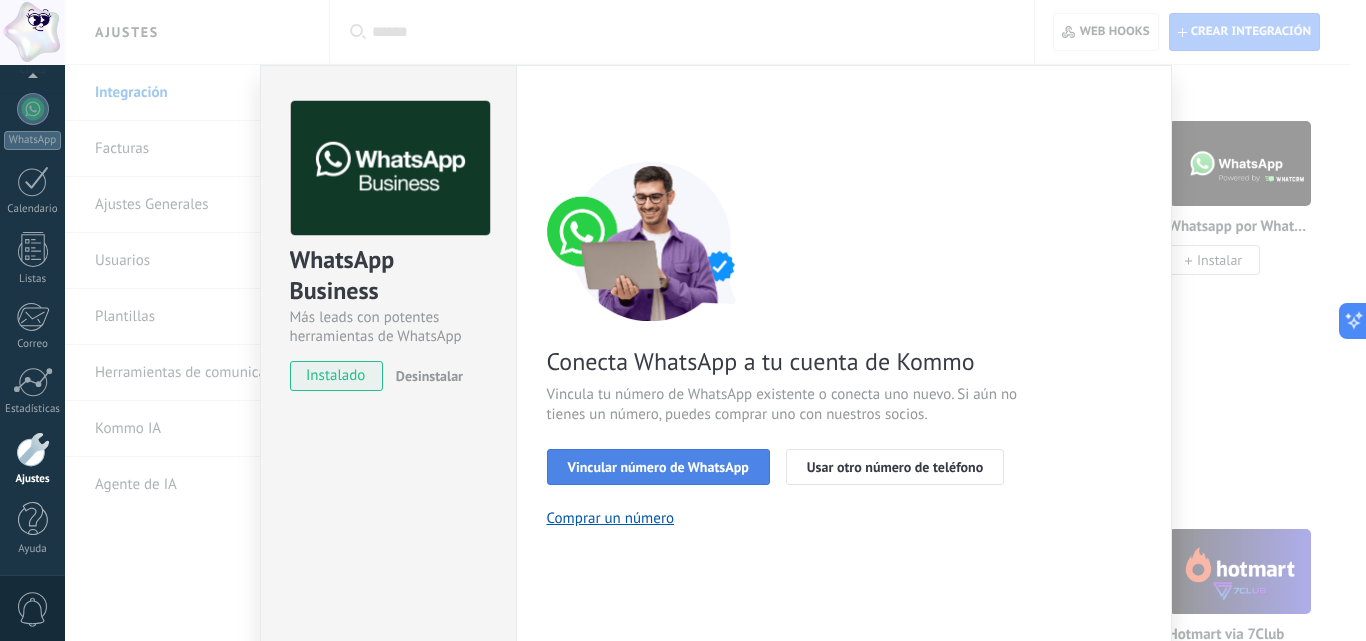 click on "Vincular número de WhatsApp" at bounding box center [658, 467] 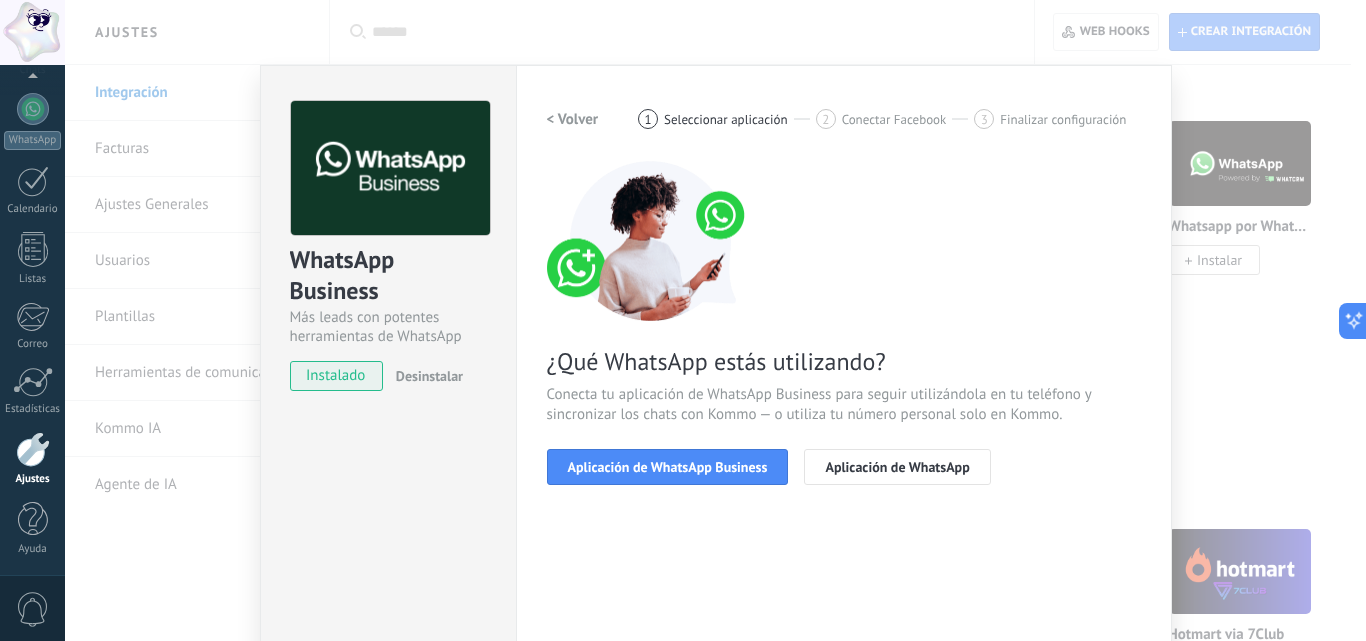 click on "Aplicación de WhatsApp Business" at bounding box center [668, 467] 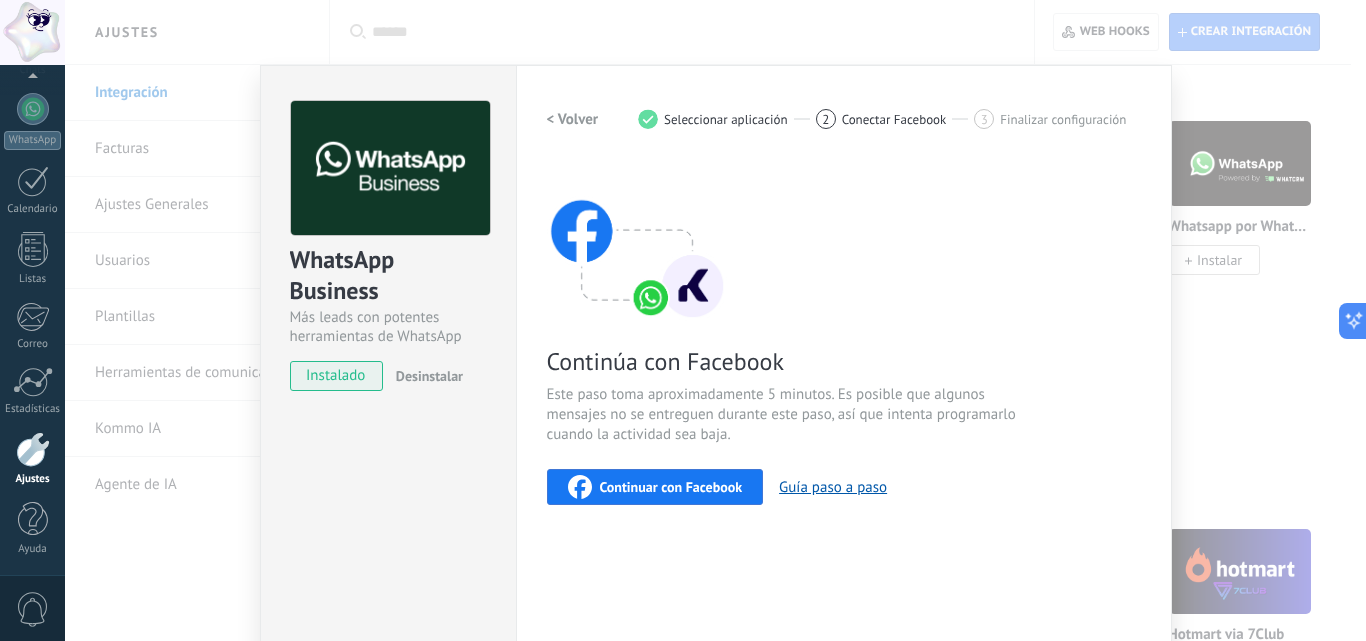 click on "Continuar con Facebook" at bounding box center [655, 487] 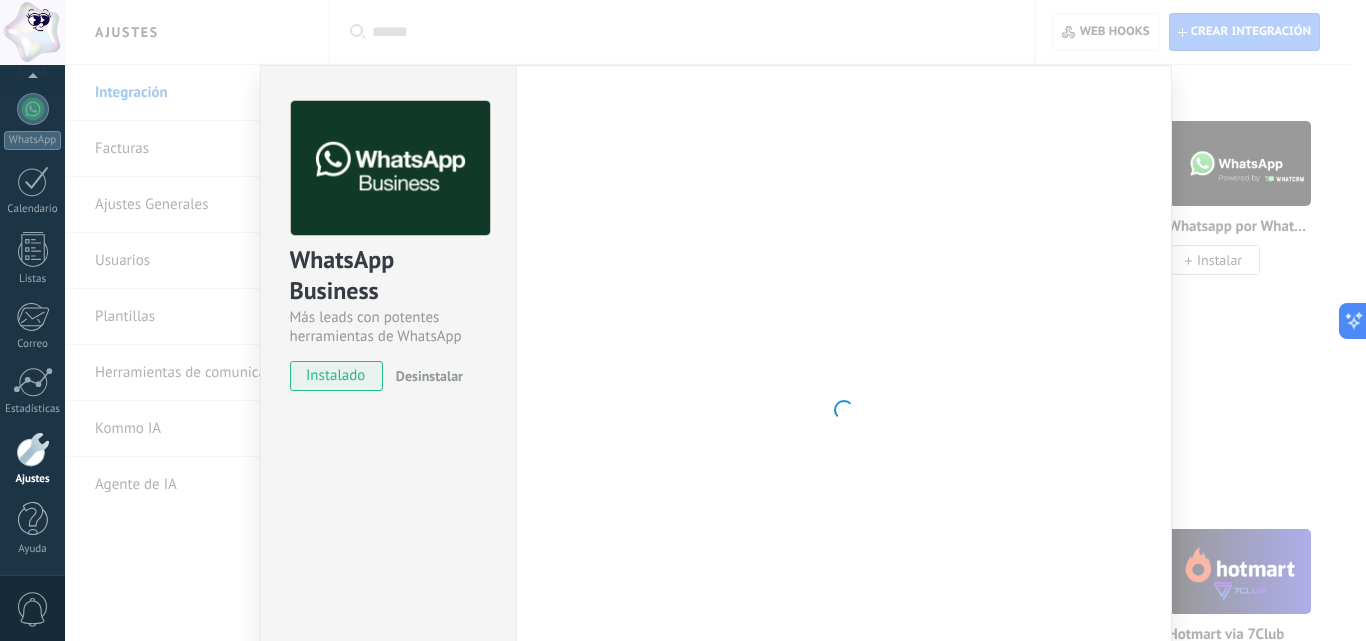 click on "WhatsApp Business Más leads con potentes herramientas de WhatsApp instalado Desinstalar Configuraciones Autorizaciones Esta pestaña registra a los usuarios que han concedido acceso a las integración a esta cuenta. Si deseas remover la posibilidad que un usuario pueda enviar solicitudes a la cuenta en nombre de esta integración, puedes revocar el acceso. Si el acceso a todos los usuarios es revocado, la integración dejará de funcionar. Esta aplicacion está instalada, pero nadie le ha dado acceso aun. WhatsApp Cloud API más _:  Guardar < Volver 1 Seleccionar aplicación 2 Conectar Facebook  3 Finalizar configuración Continúa con Facebook Este paso toma aproximadamente 5 minutos. Es posible que algunos mensajes no se entreguen durante este paso, así que intenta programarlo cuando la actividad sea baja. Continuar con Facebook Guía paso a paso ¿Necesitas ayuda?" at bounding box center [715, 320] 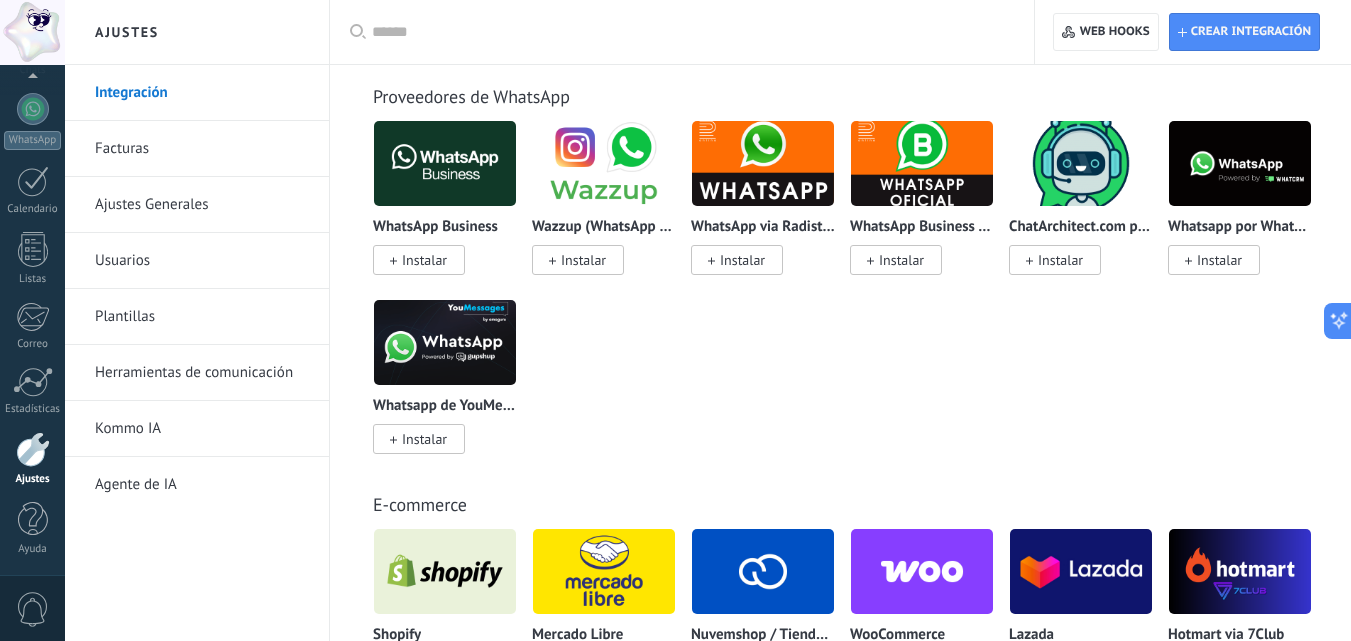 click on "Instalar" at bounding box center (424, 260) 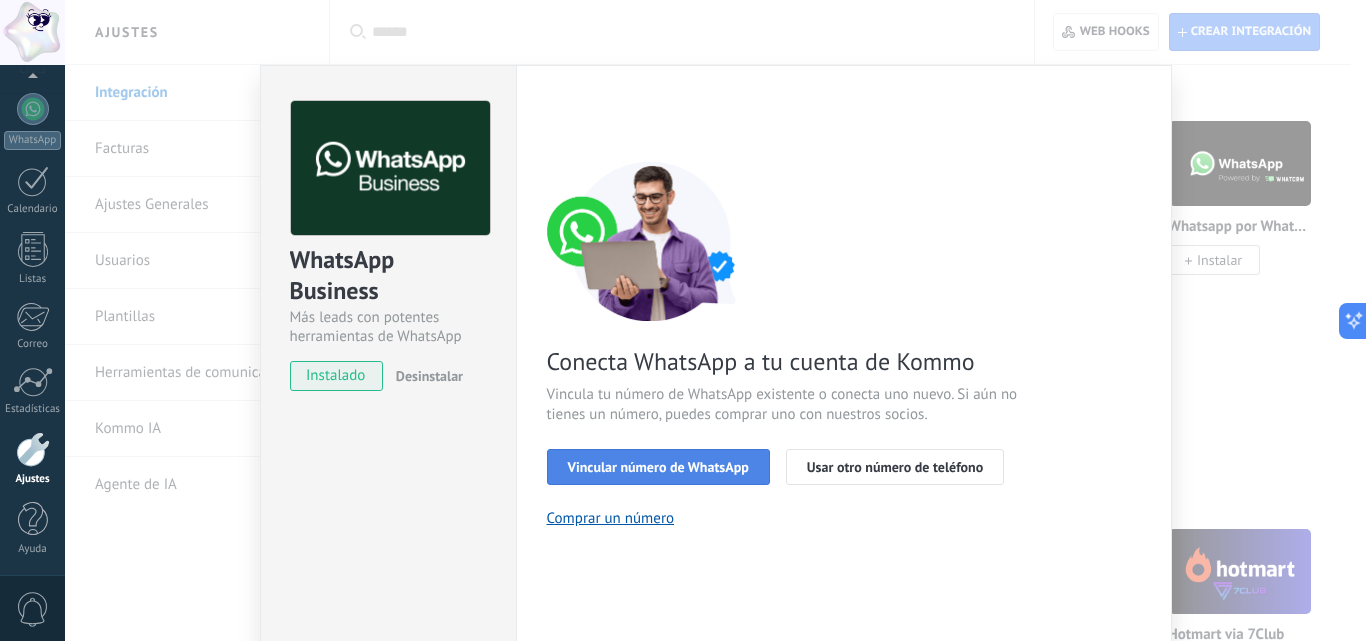 click on "Vincular número de WhatsApp" at bounding box center (658, 467) 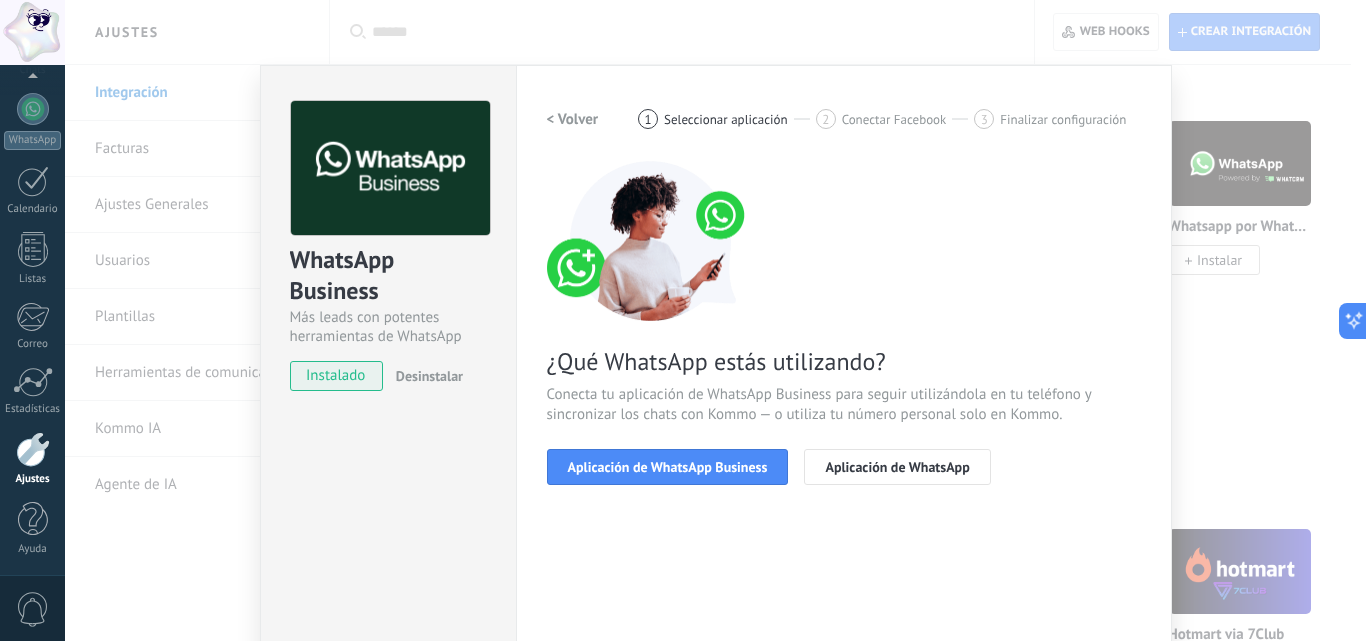 click on "Aplicación de WhatsApp Business" at bounding box center (668, 467) 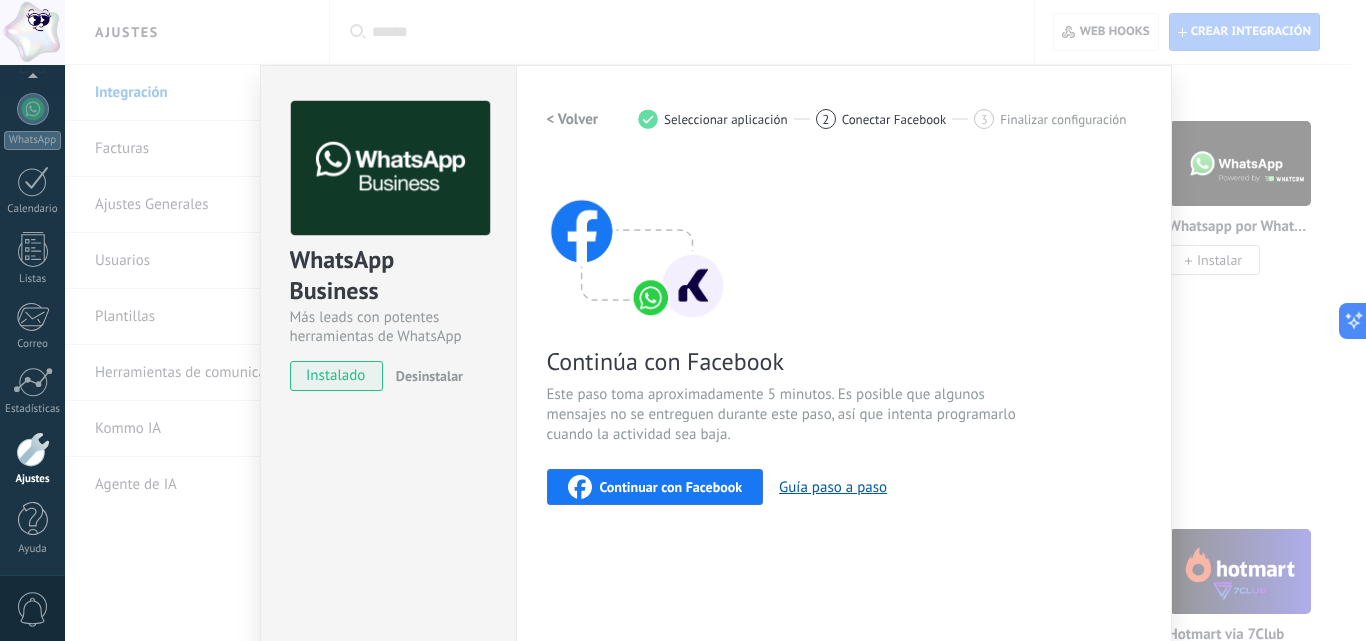 click on "Continuar con Facebook" at bounding box center (655, 487) 